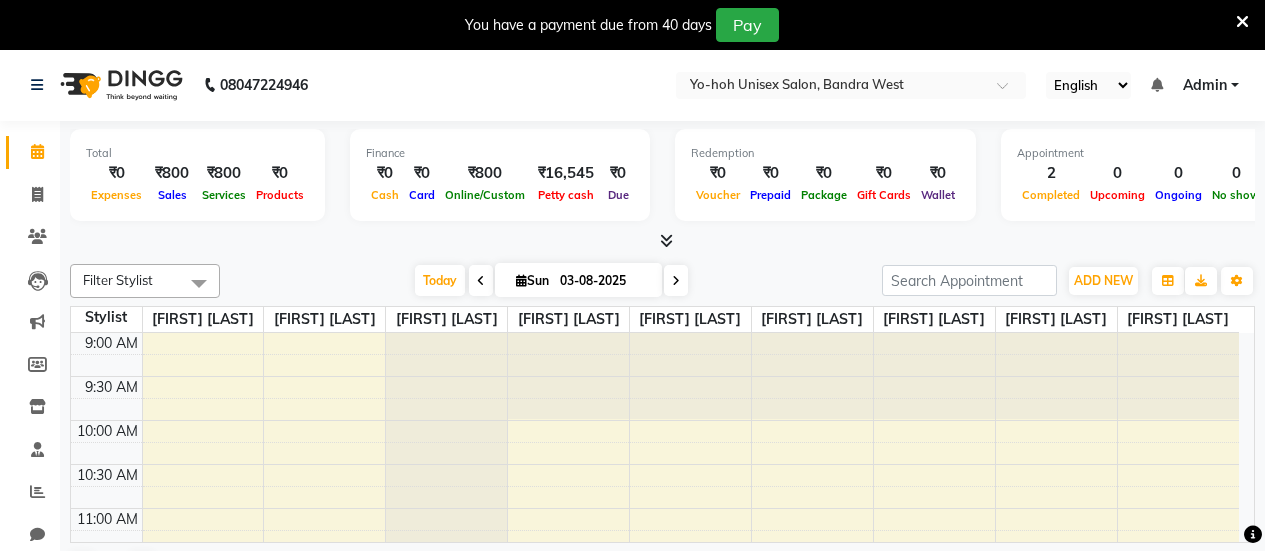 scroll, scrollTop: 0, scrollLeft: 0, axis: both 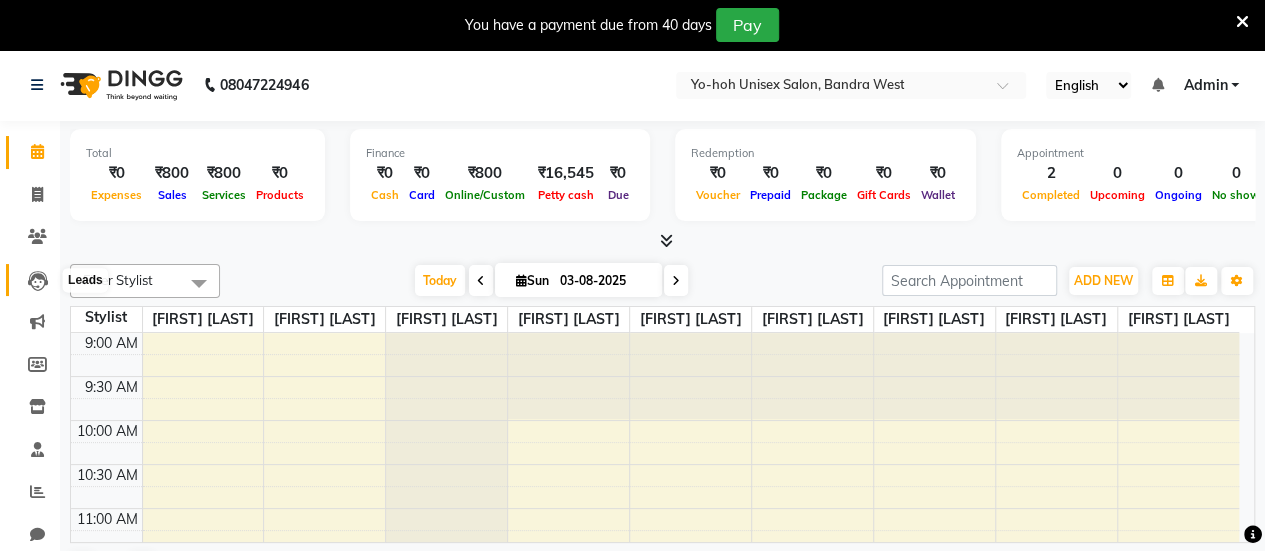 click 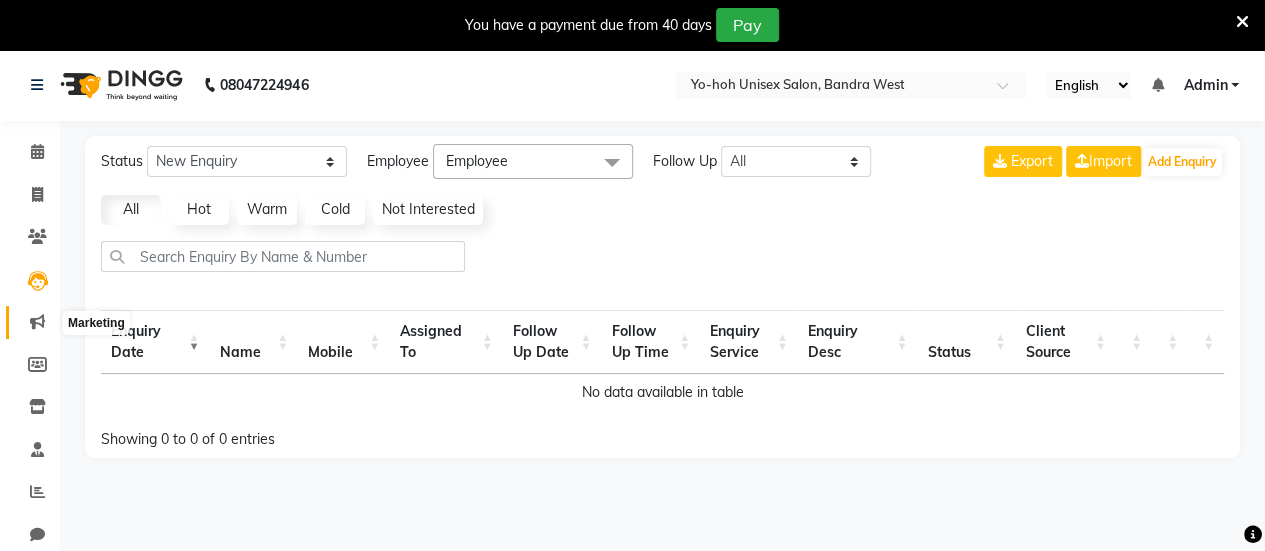 click 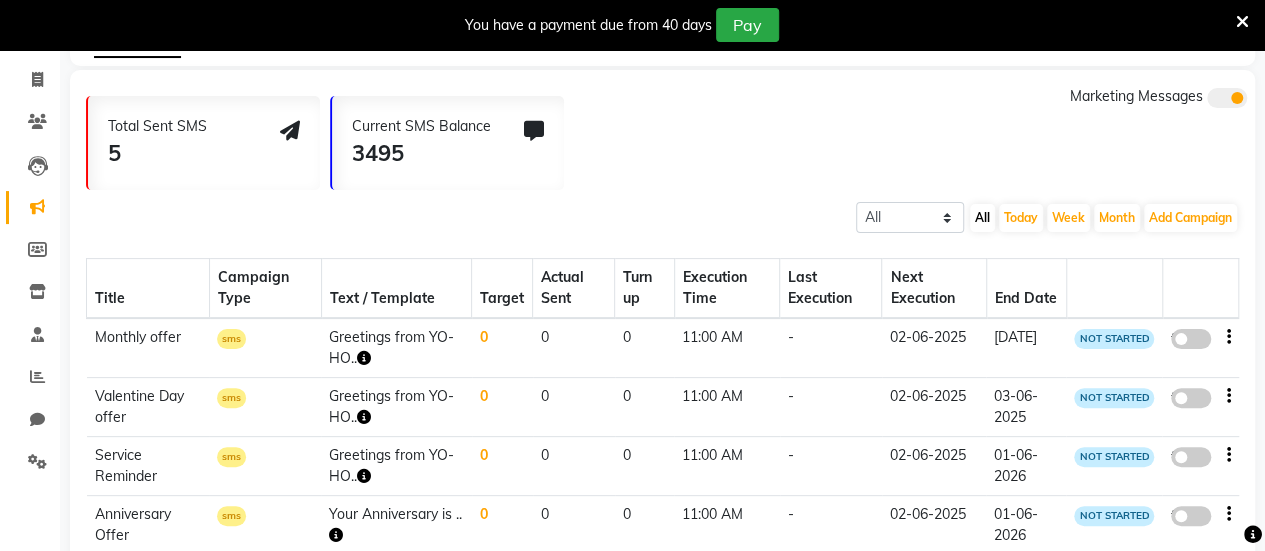 scroll, scrollTop: 112, scrollLeft: 0, axis: vertical 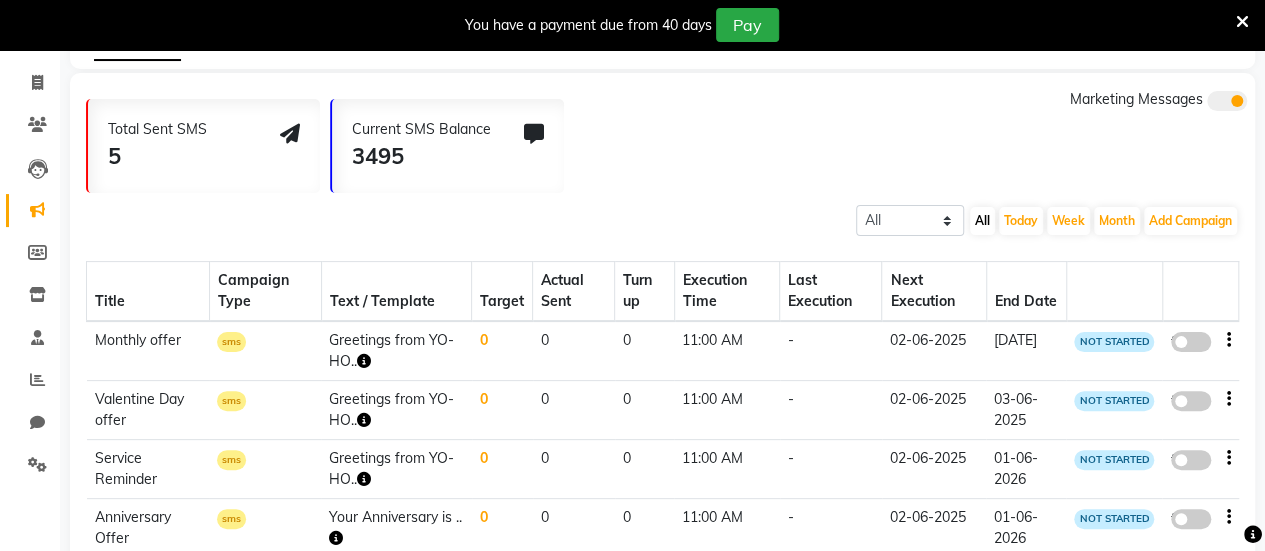 click 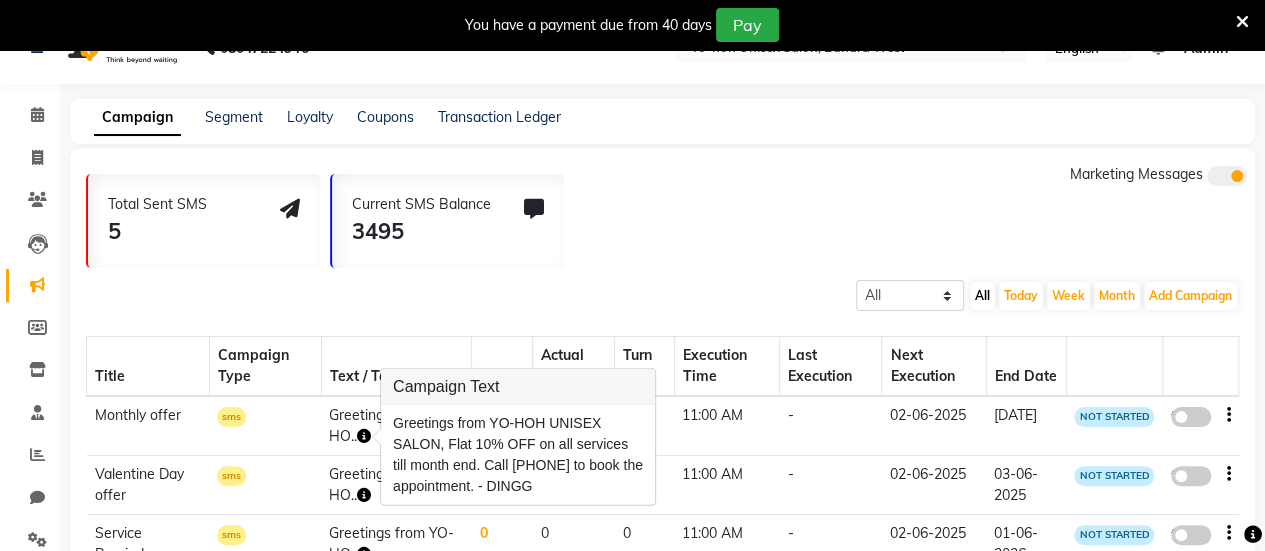 scroll, scrollTop: 36, scrollLeft: 0, axis: vertical 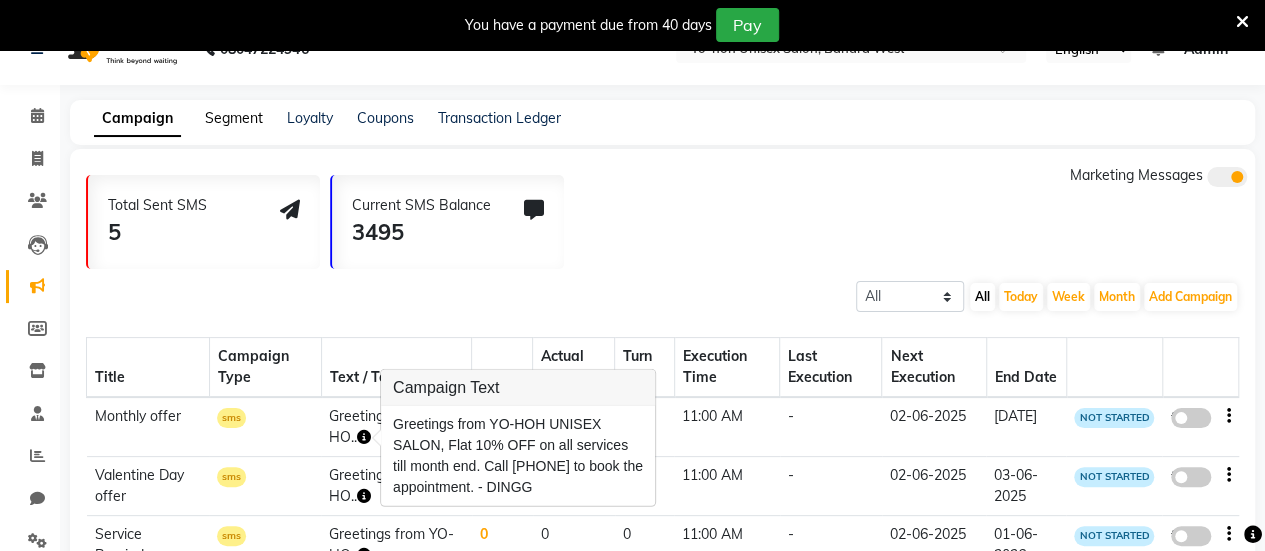 click on "Segment" 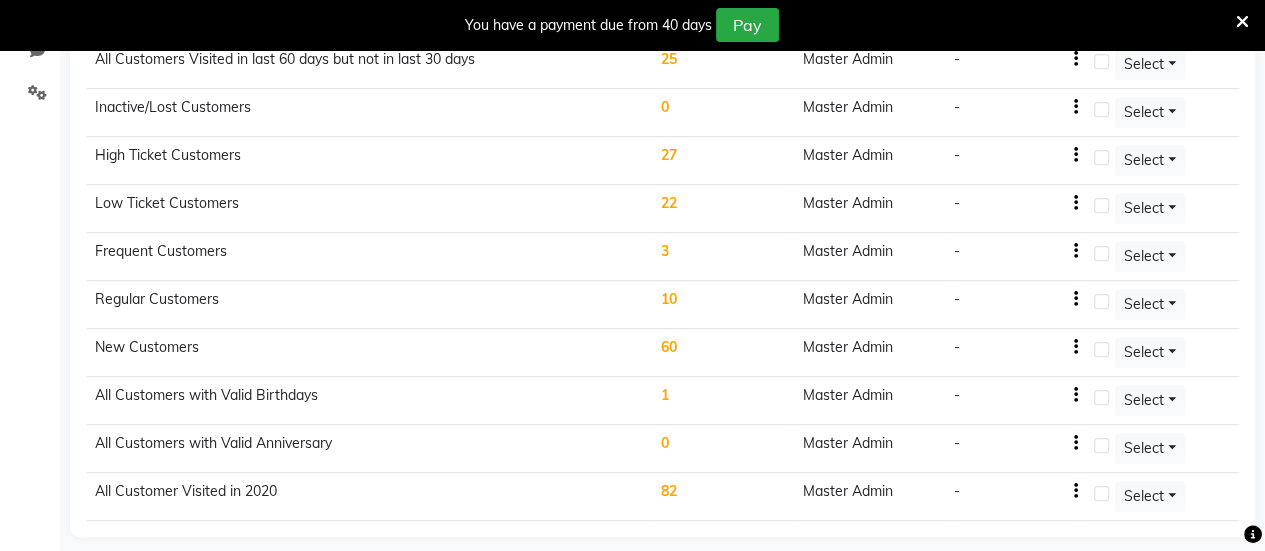 scroll, scrollTop: 0, scrollLeft: 0, axis: both 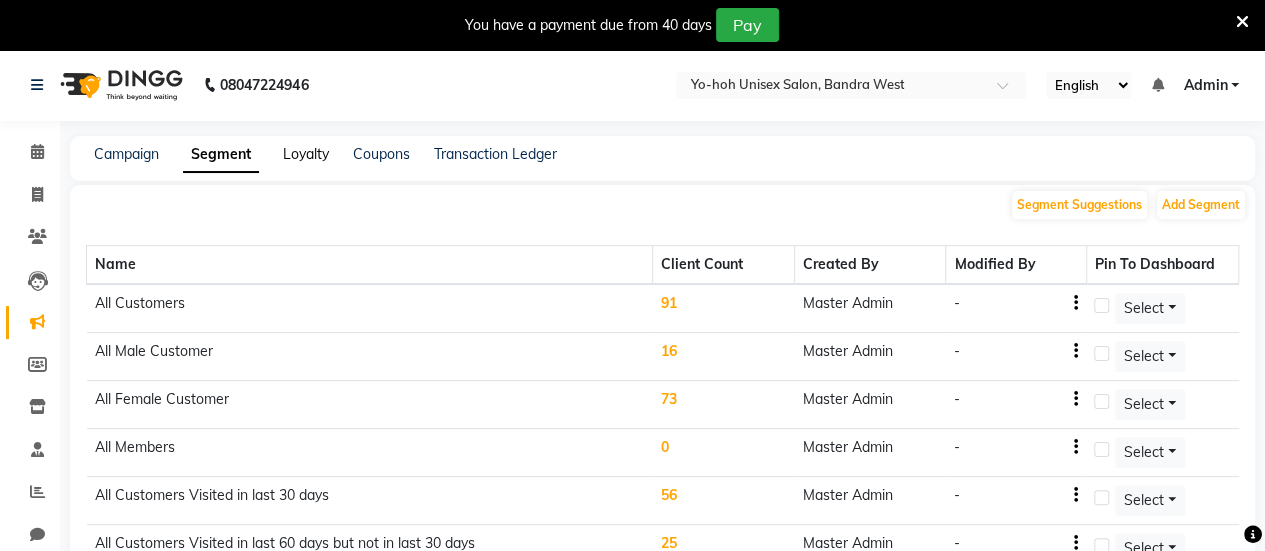 click on "Loyalty" 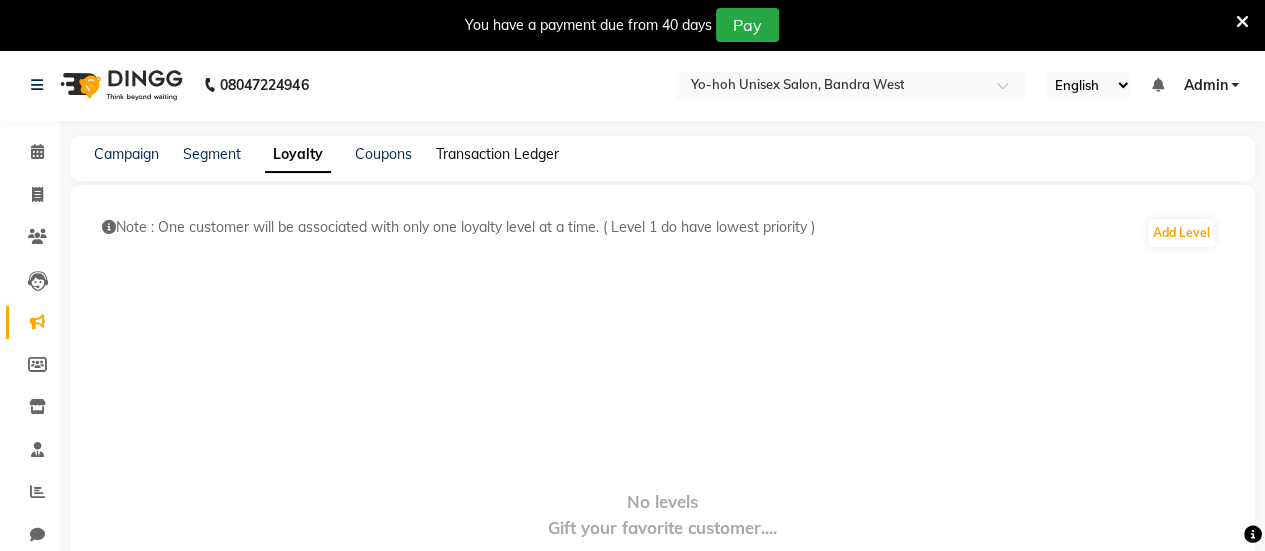 click on "Transaction Ledger" 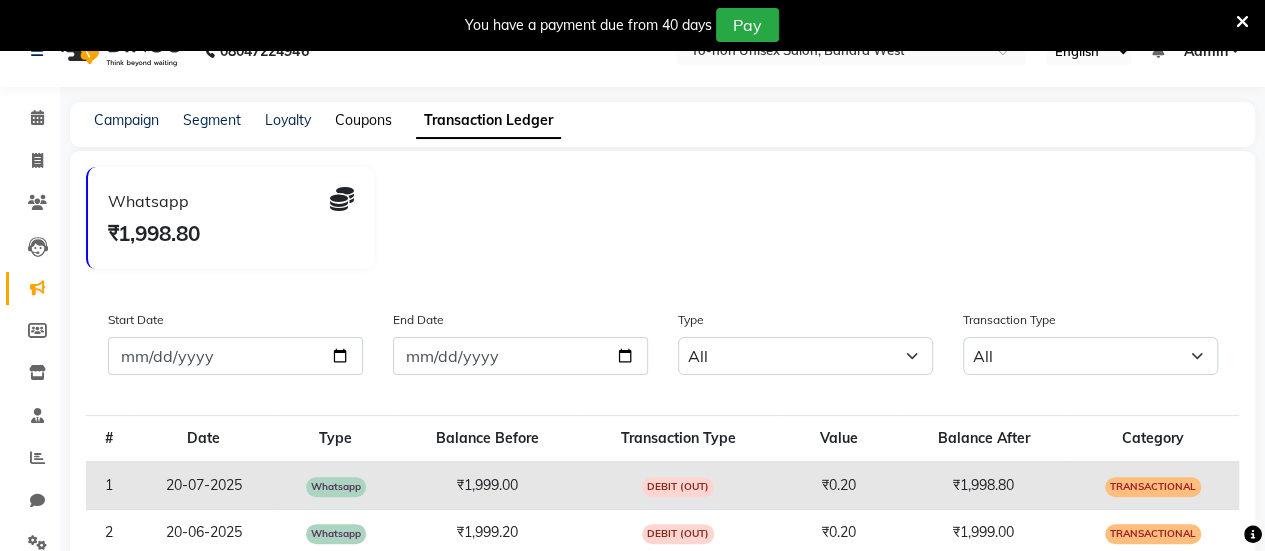 scroll, scrollTop: 35, scrollLeft: 0, axis: vertical 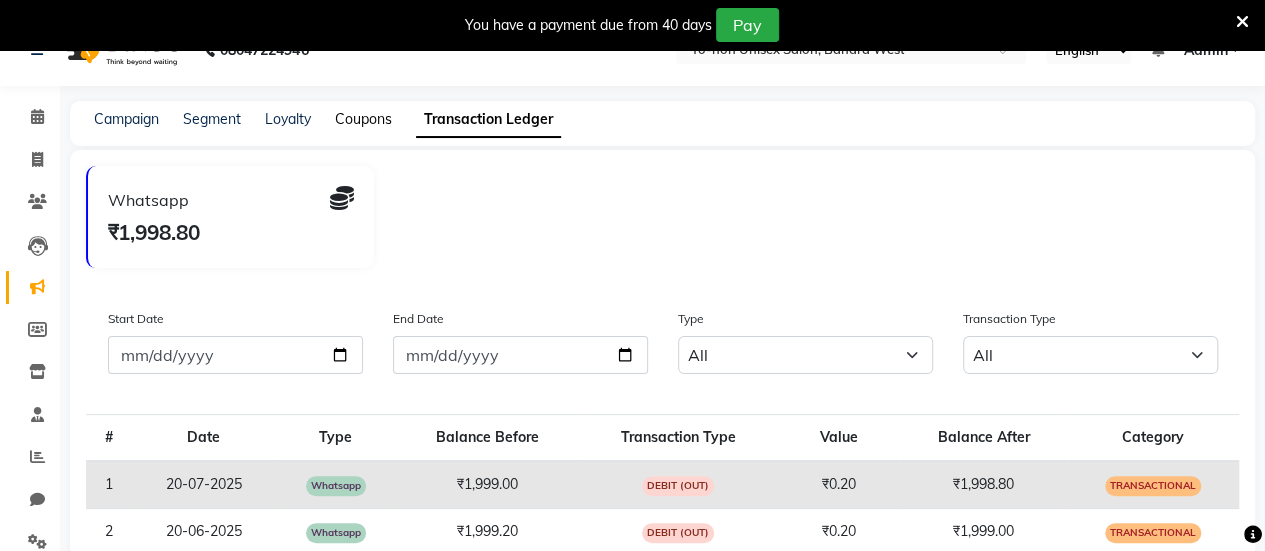 click on "Coupons" 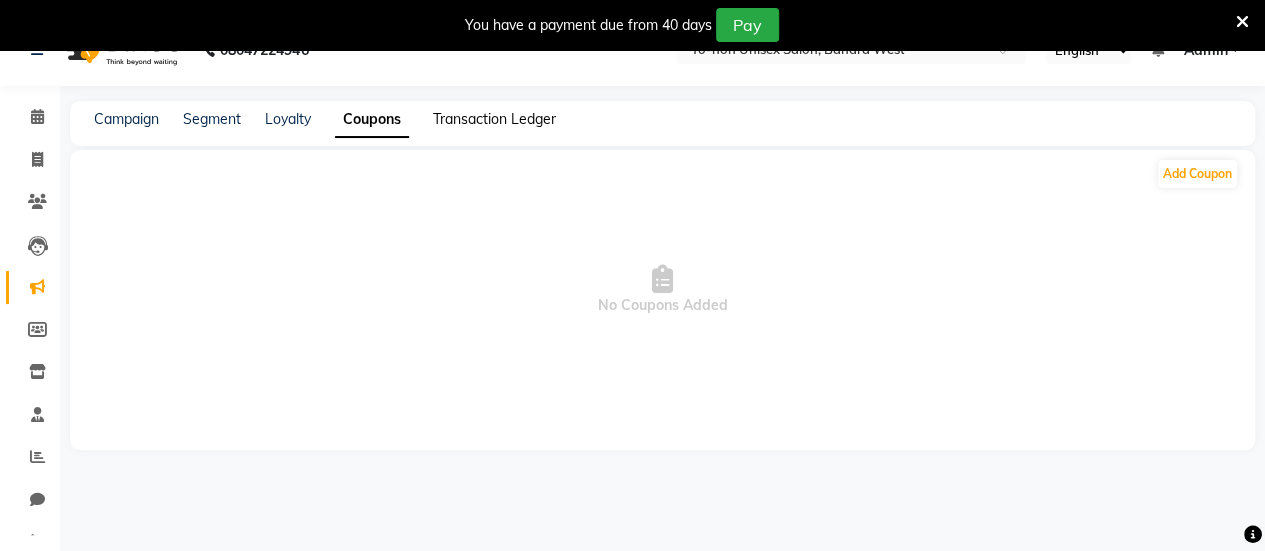 click on "Transaction Ledger" 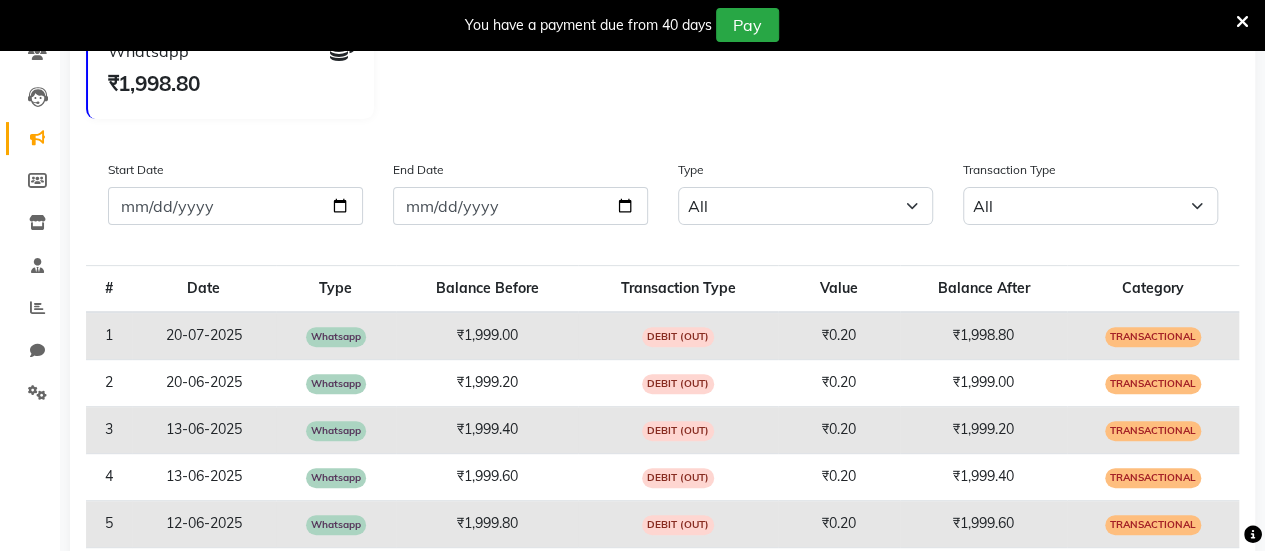 scroll, scrollTop: 193, scrollLeft: 0, axis: vertical 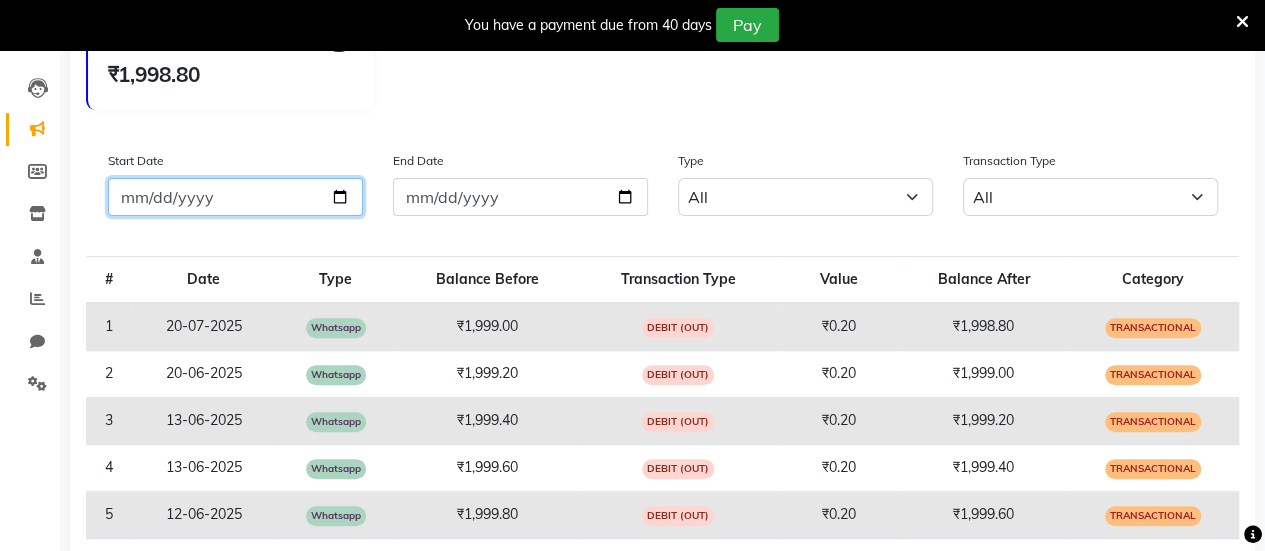 click on "Start Date" at bounding box center [235, 197] 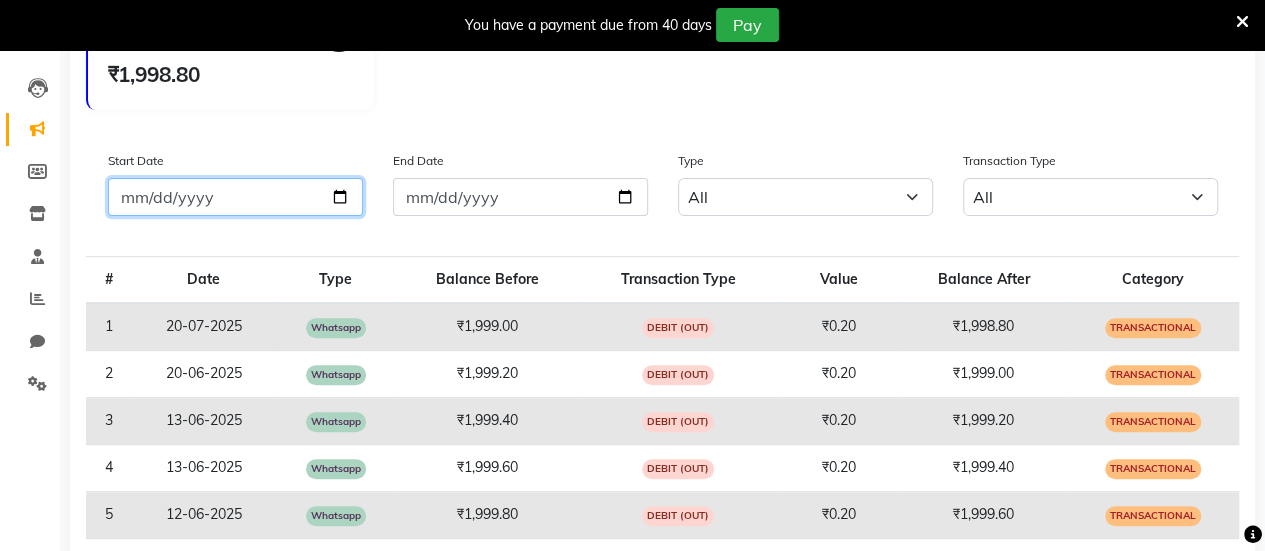 click on "Start Date" at bounding box center (235, 197) 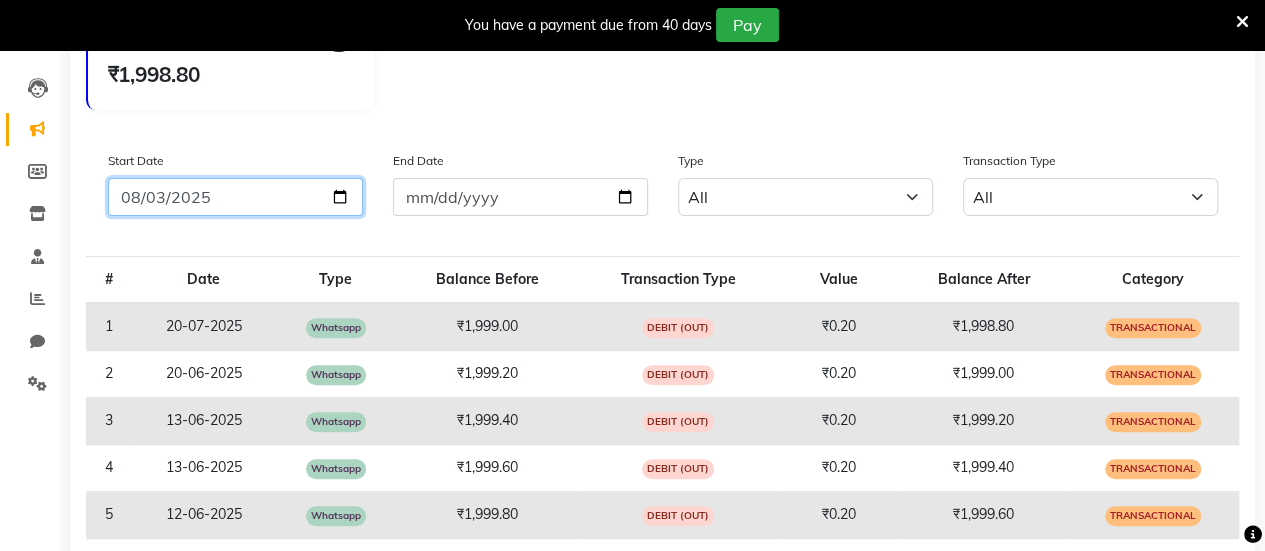 type on "2025-08-03" 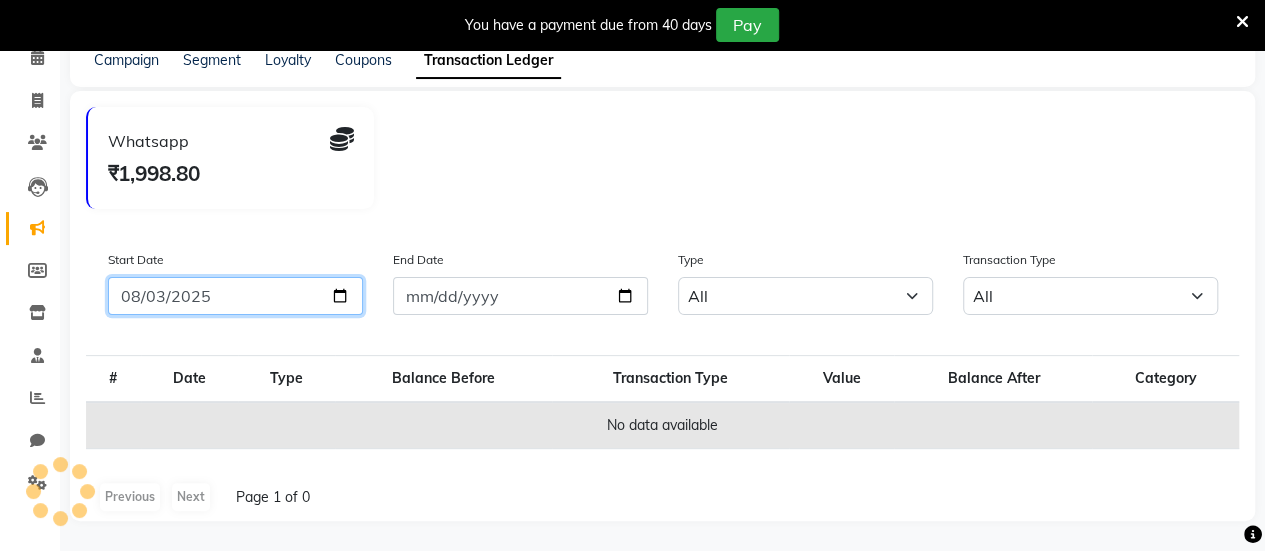 scroll, scrollTop: 92, scrollLeft: 0, axis: vertical 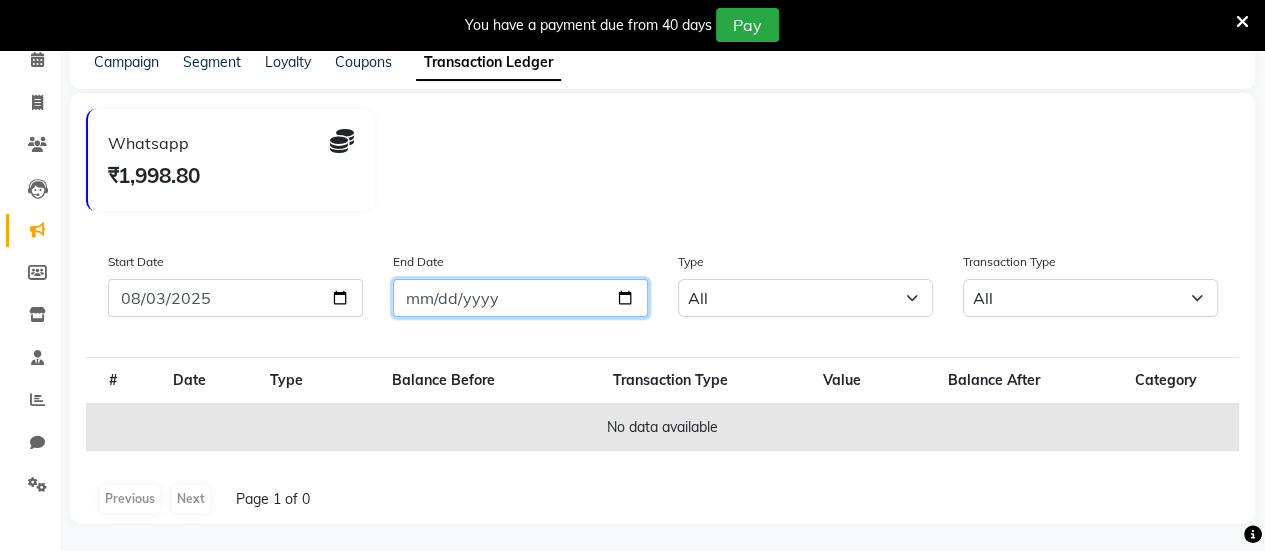 click on "End Date" at bounding box center [520, 298] 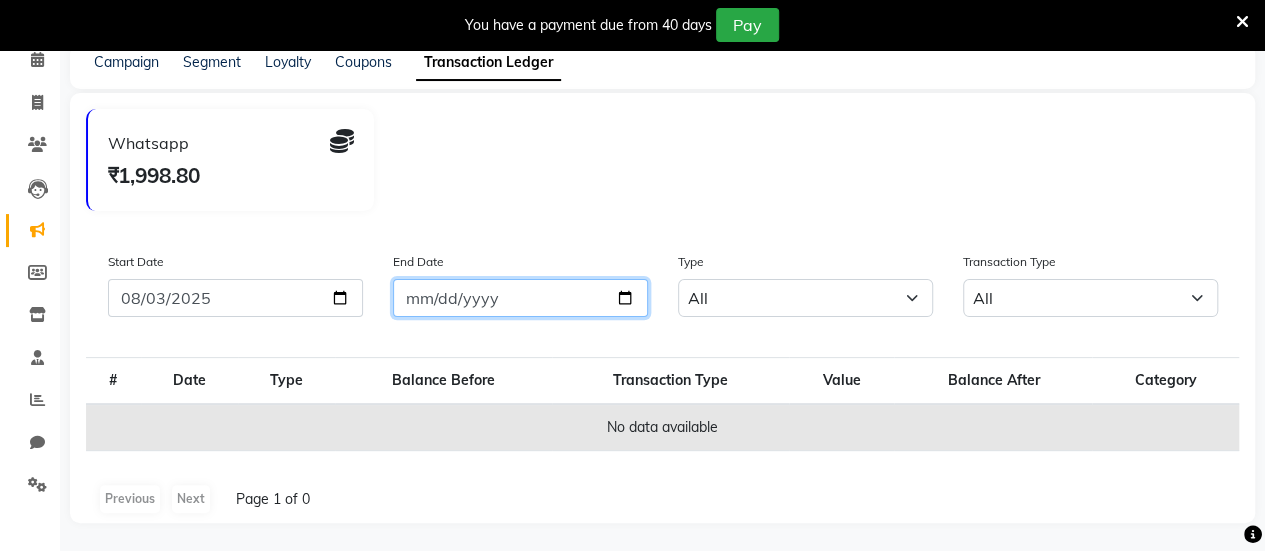 type on "2025-08-03" 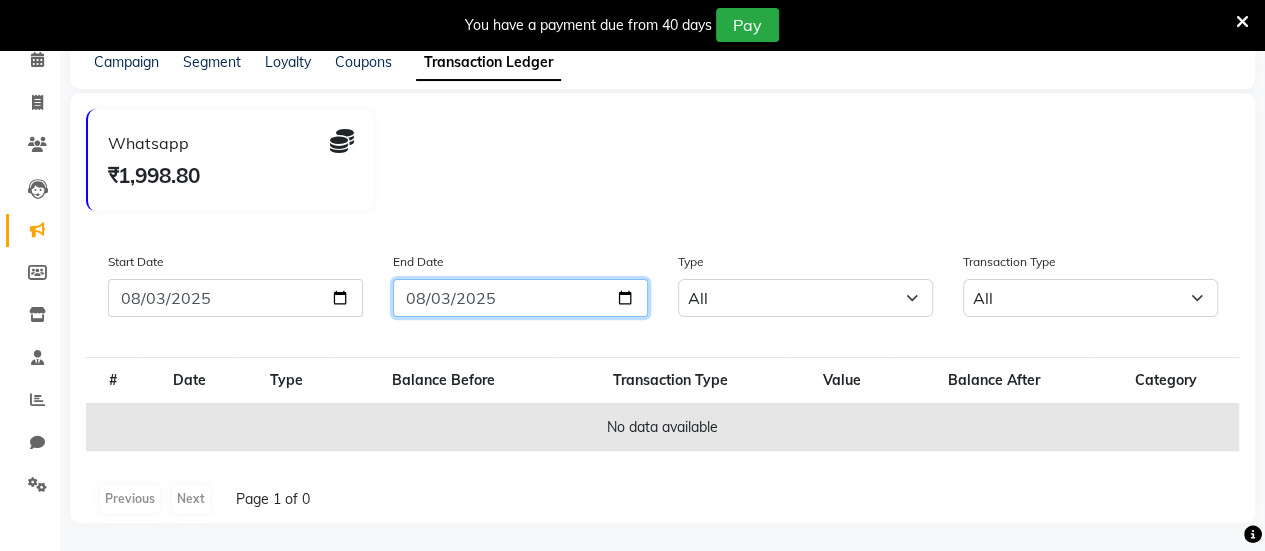 scroll, scrollTop: 0, scrollLeft: 0, axis: both 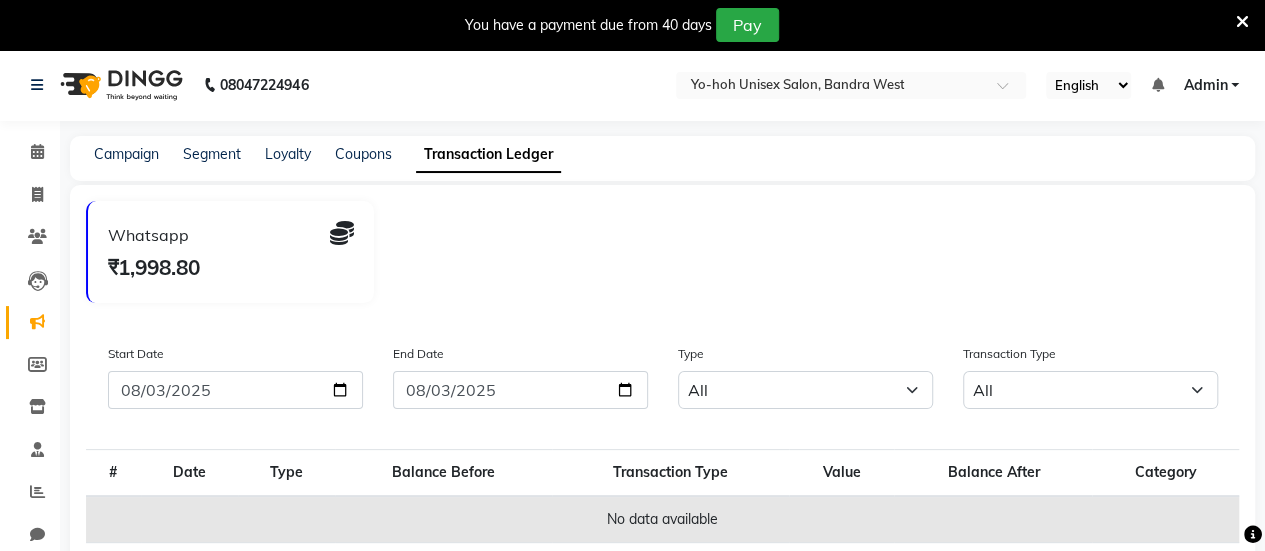 click on "Transaction Ledger" 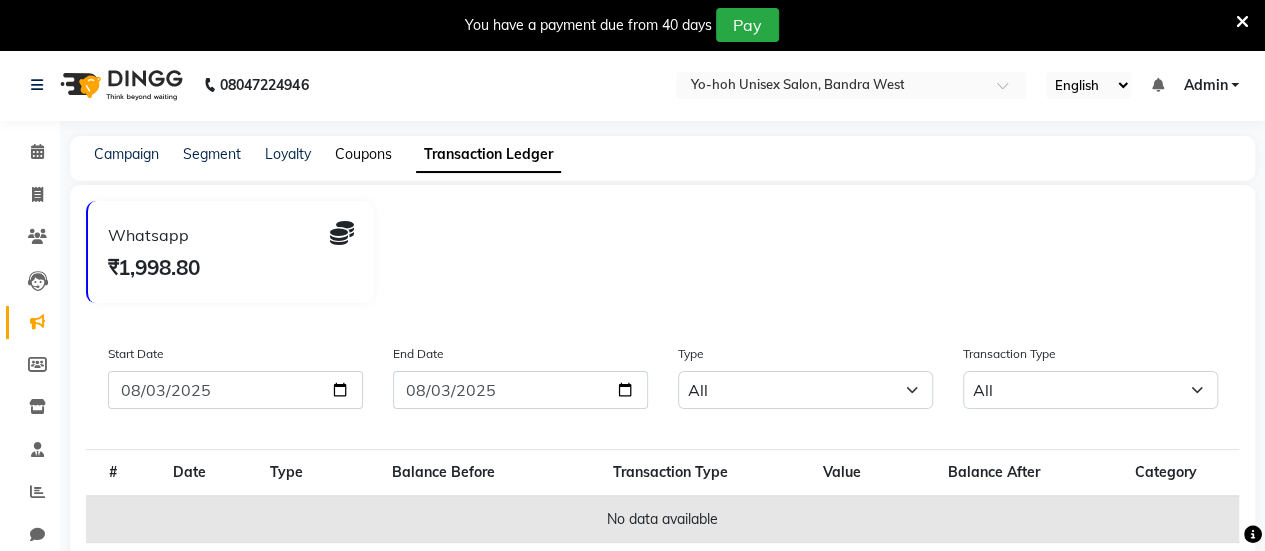 click on "Coupons" 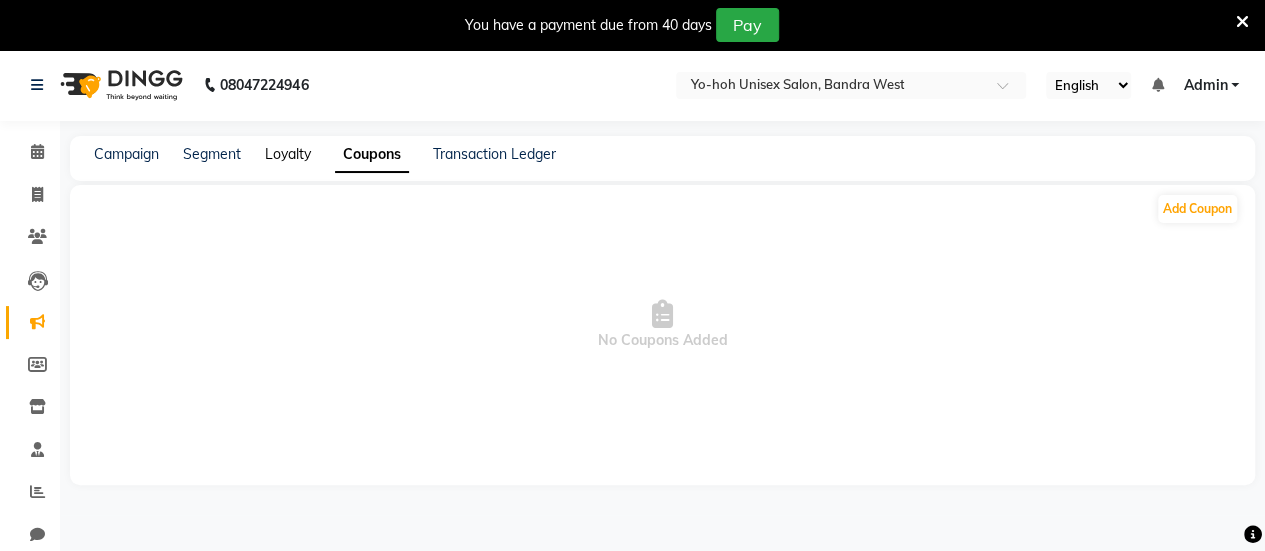 click on "Loyalty" 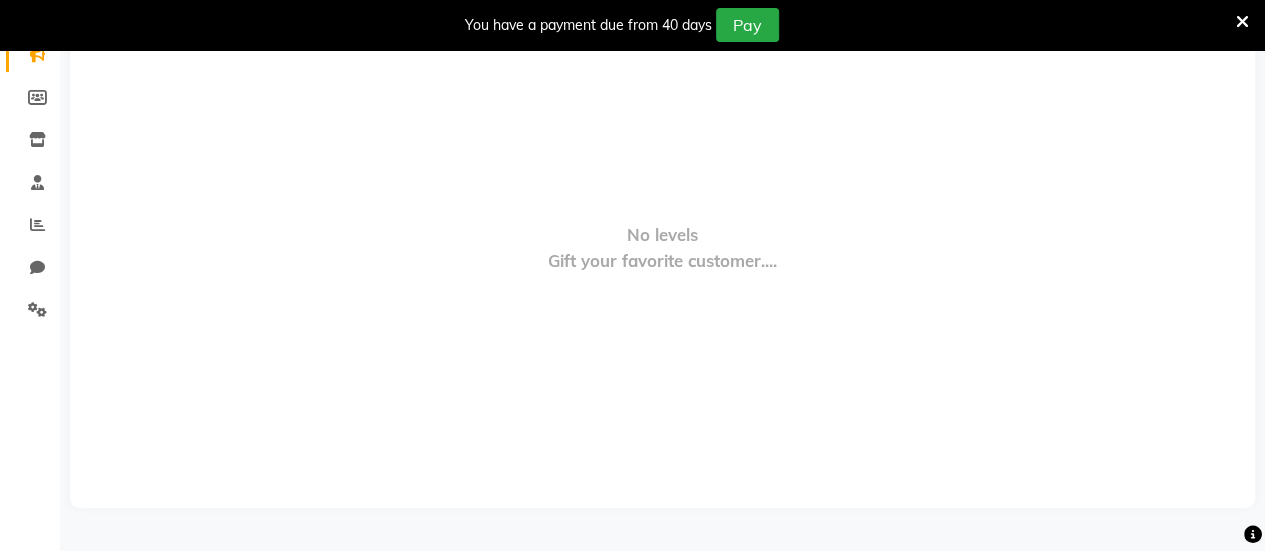 scroll, scrollTop: 0, scrollLeft: 0, axis: both 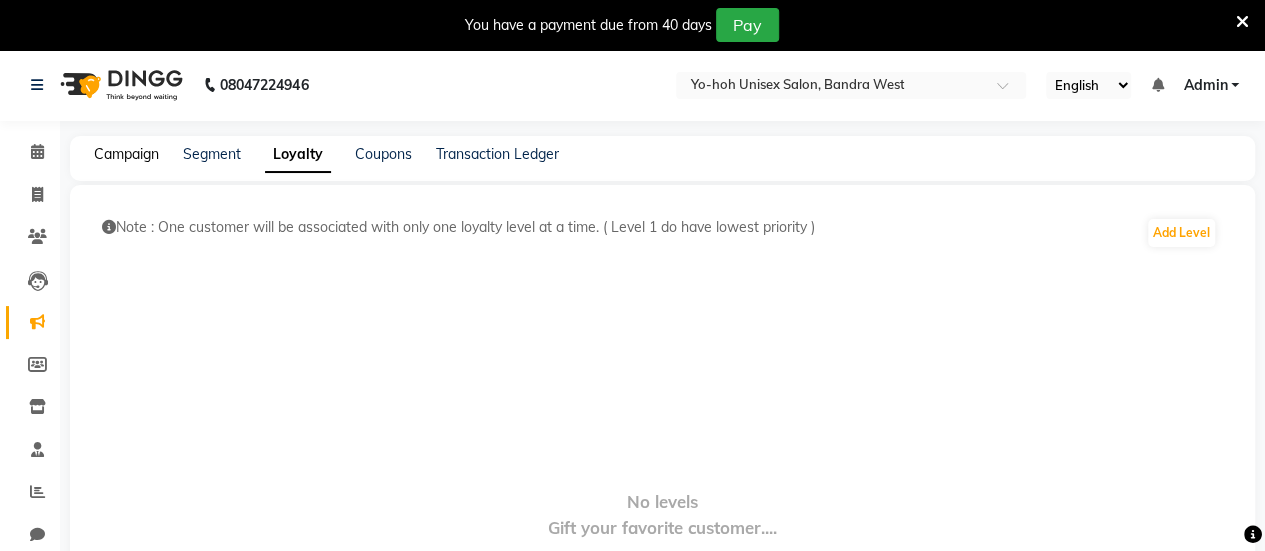 click on "Campaign" 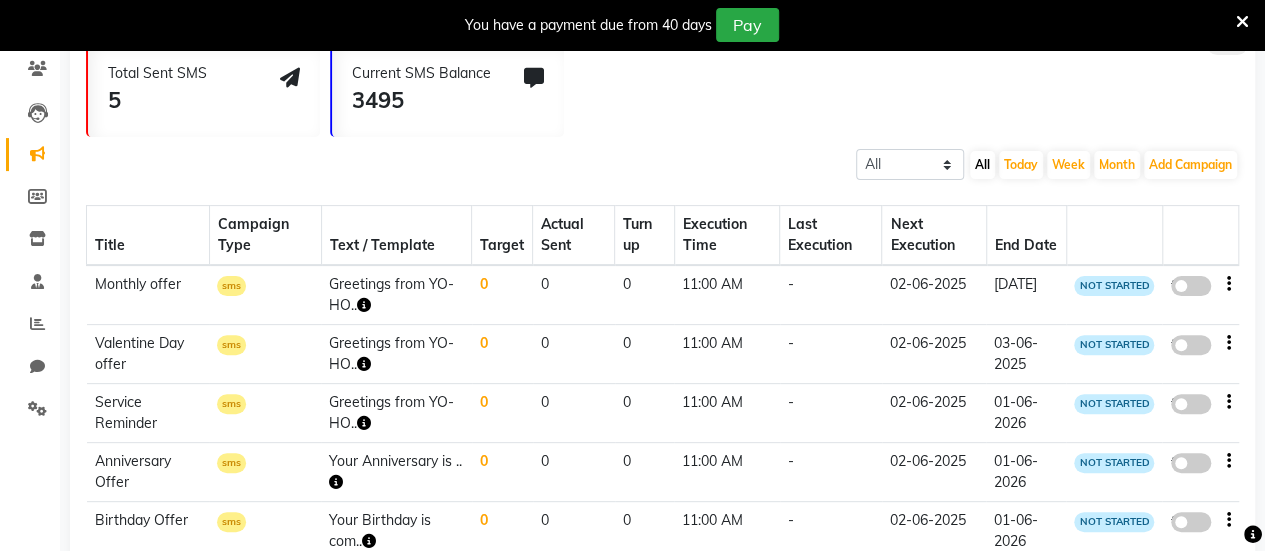 scroll, scrollTop: 171, scrollLeft: 0, axis: vertical 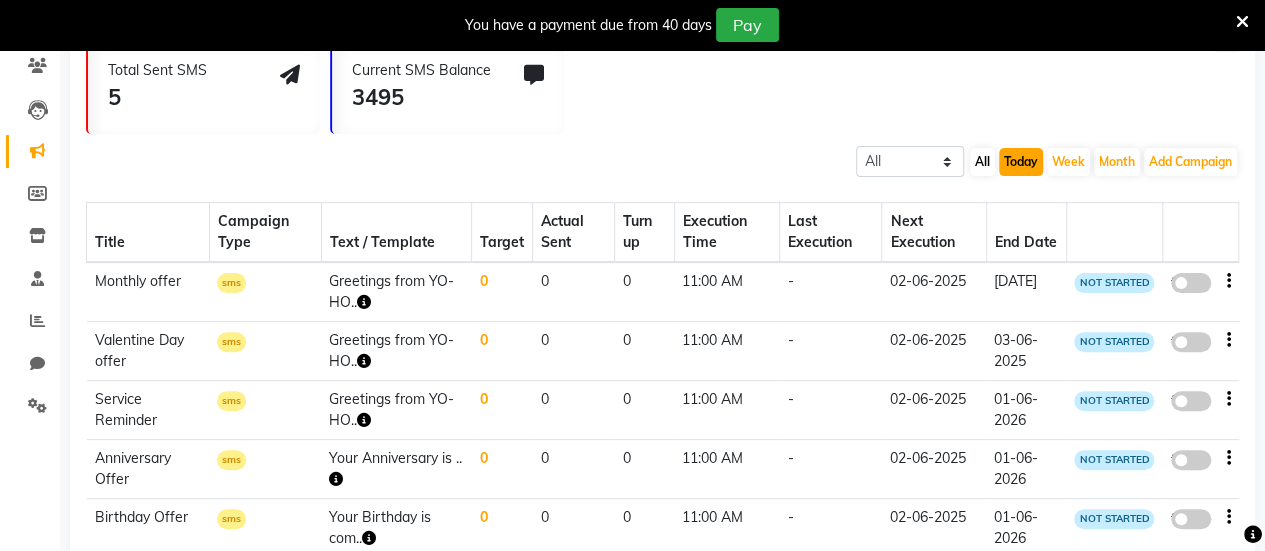 click on "Today" 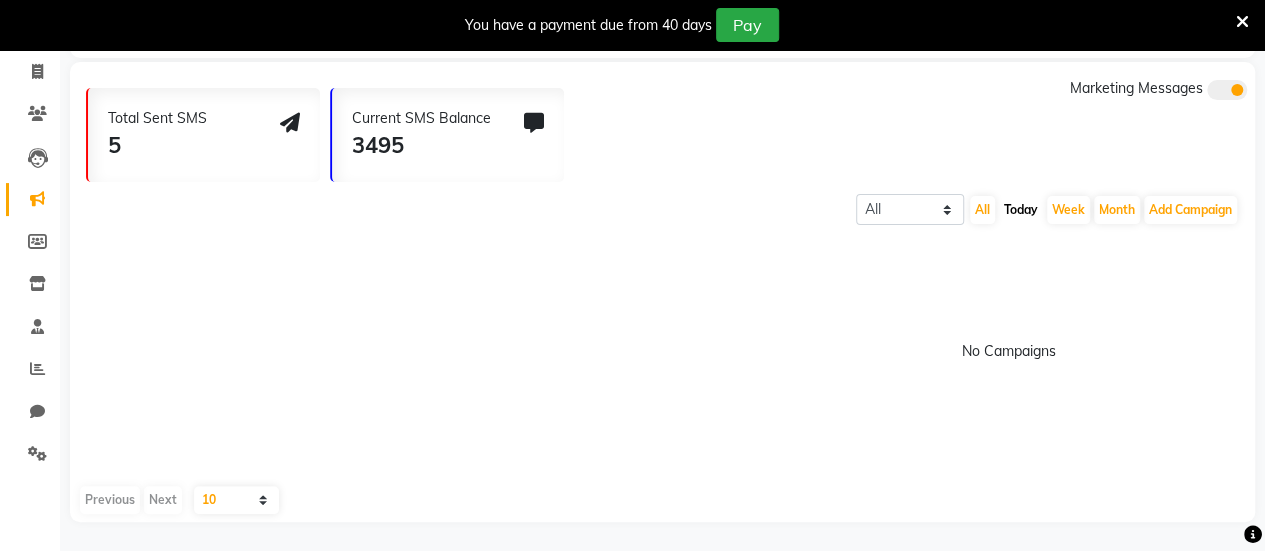 scroll, scrollTop: 0, scrollLeft: 0, axis: both 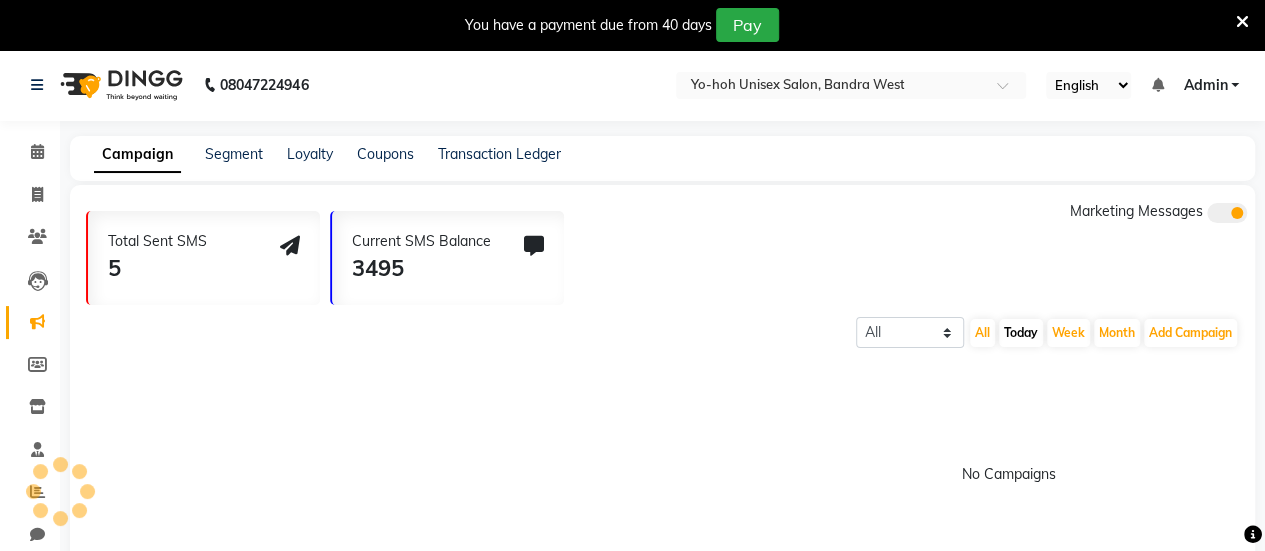 click 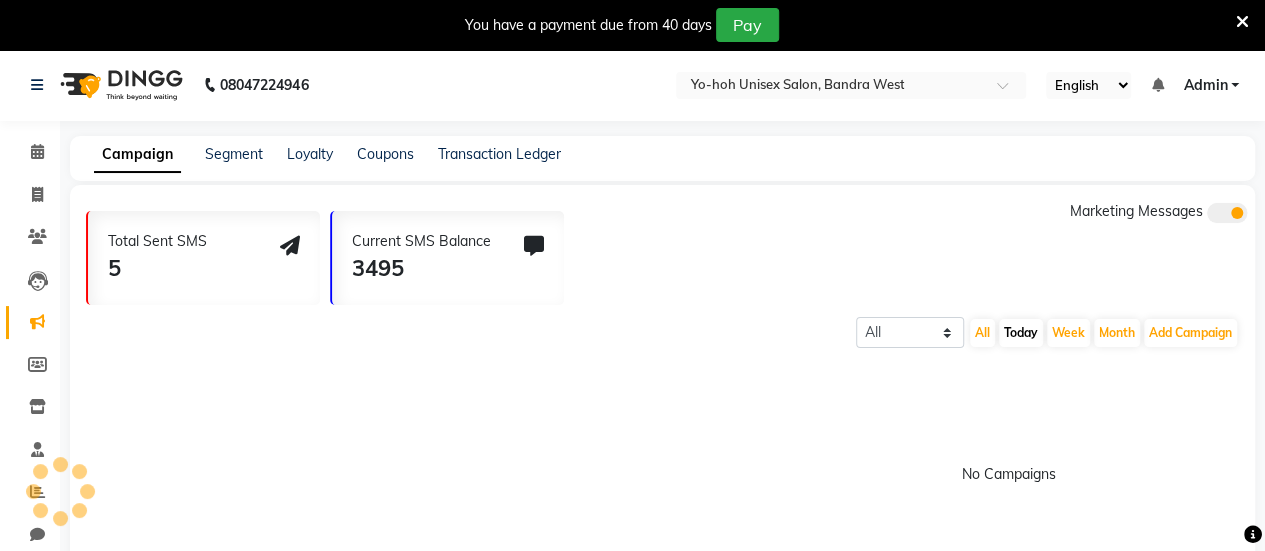 click 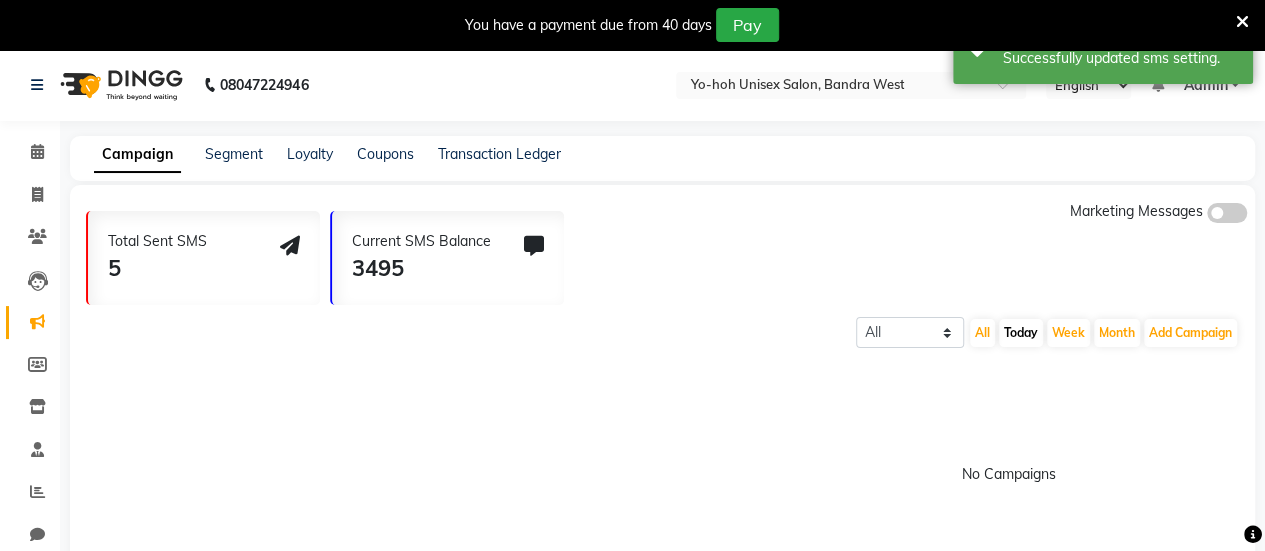 click 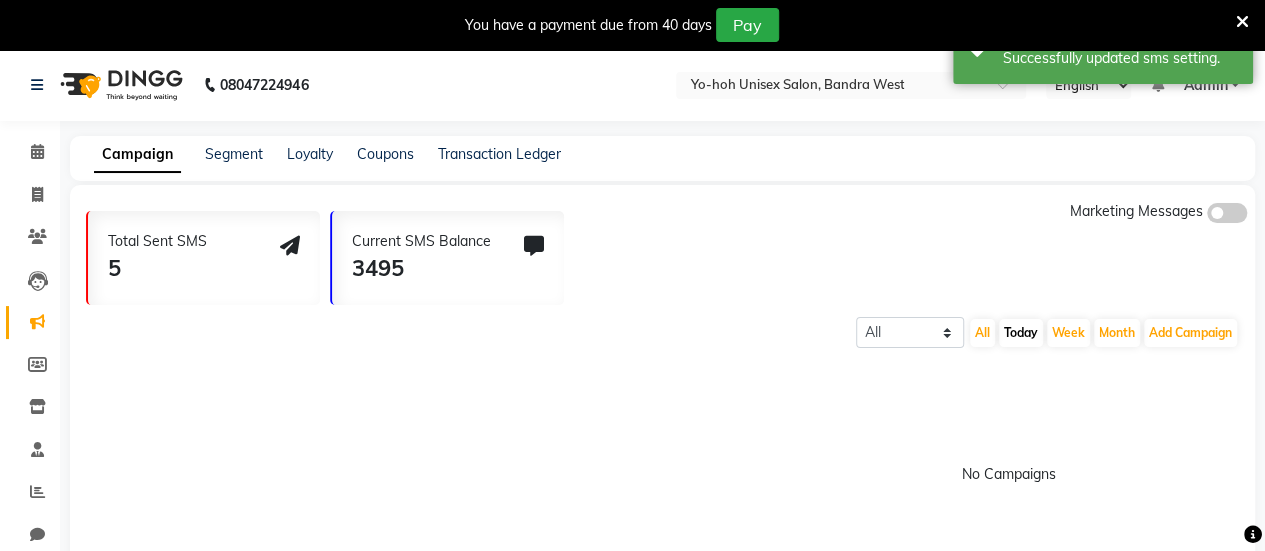 click 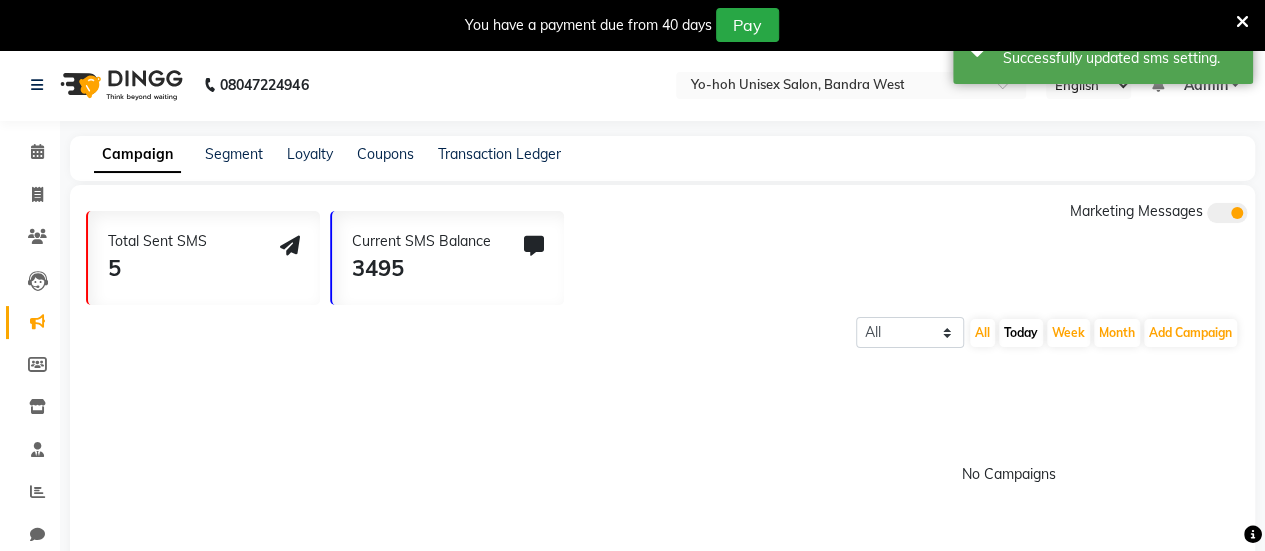 scroll, scrollTop: 123, scrollLeft: 0, axis: vertical 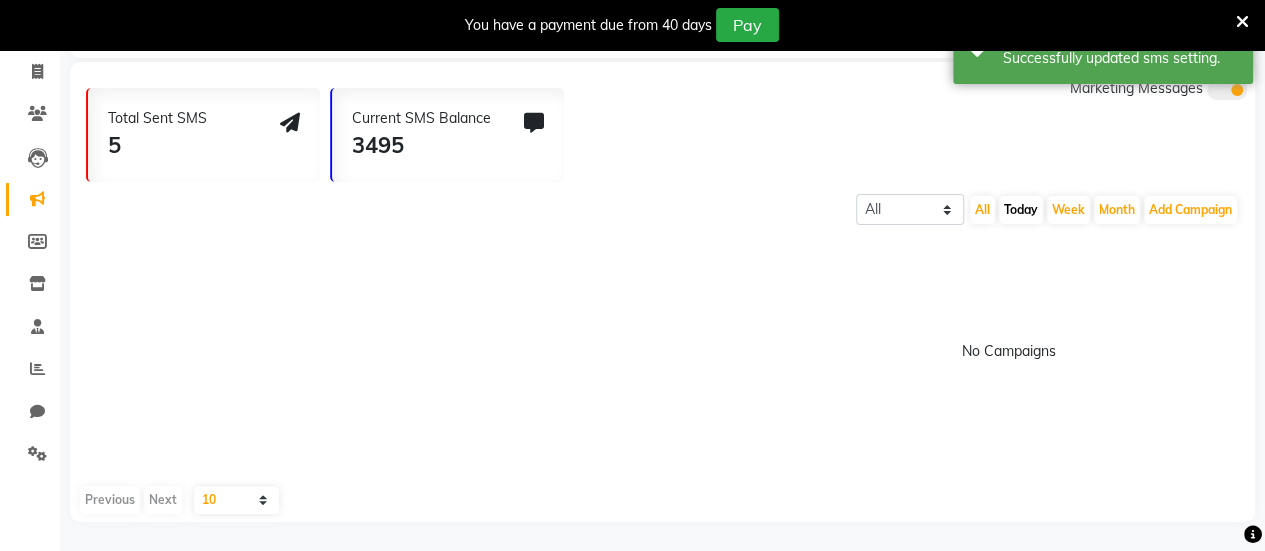 click on "Current SMS Balance" 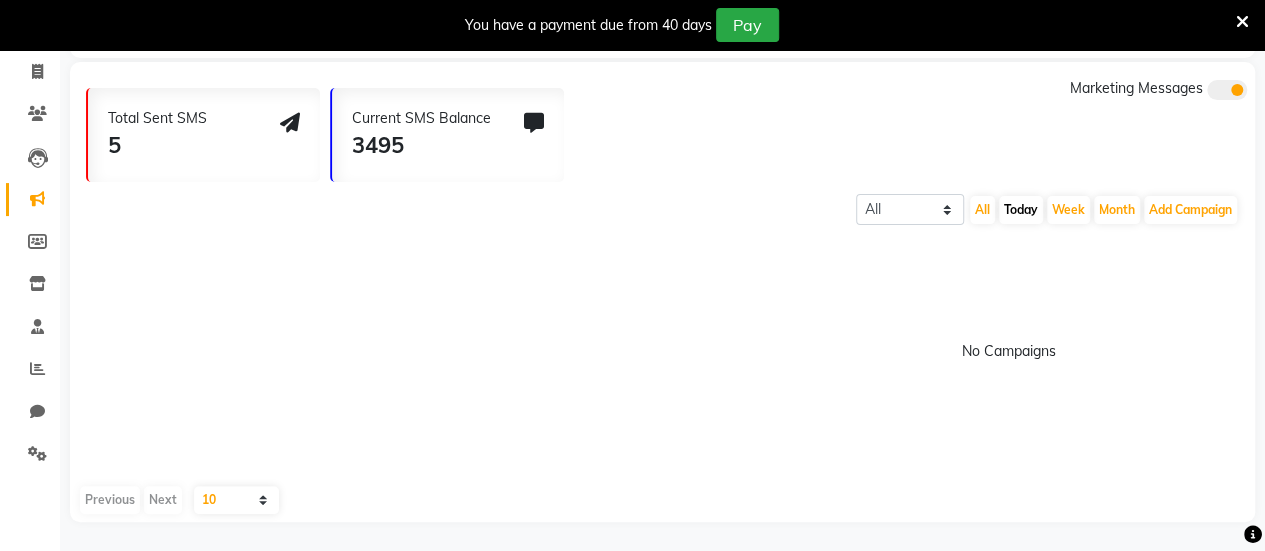 click on "Total Sent SMS 5" 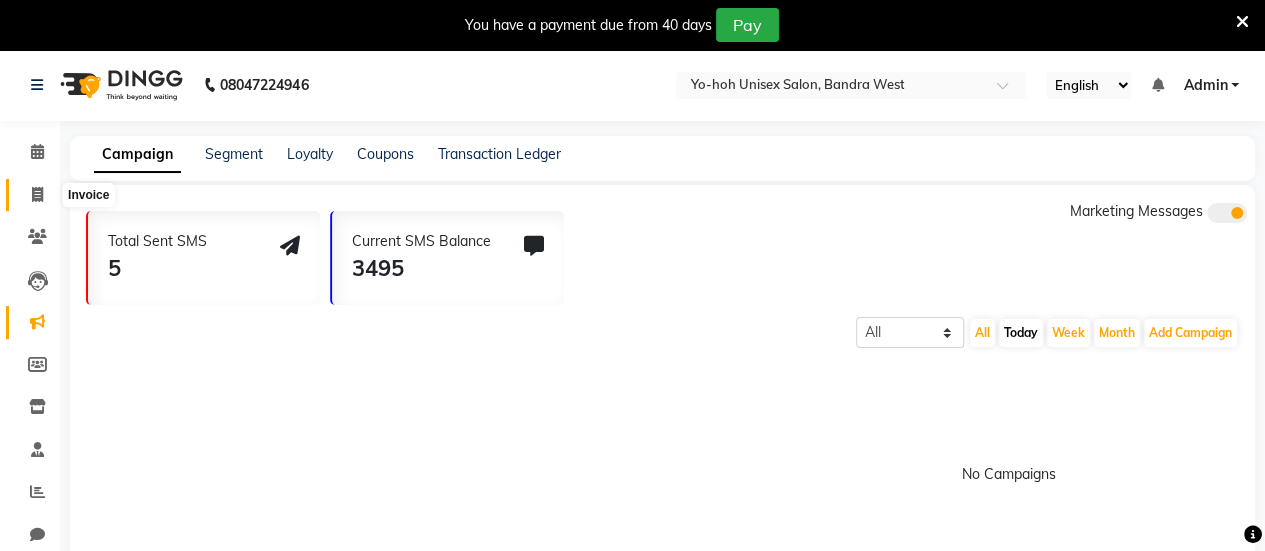 click 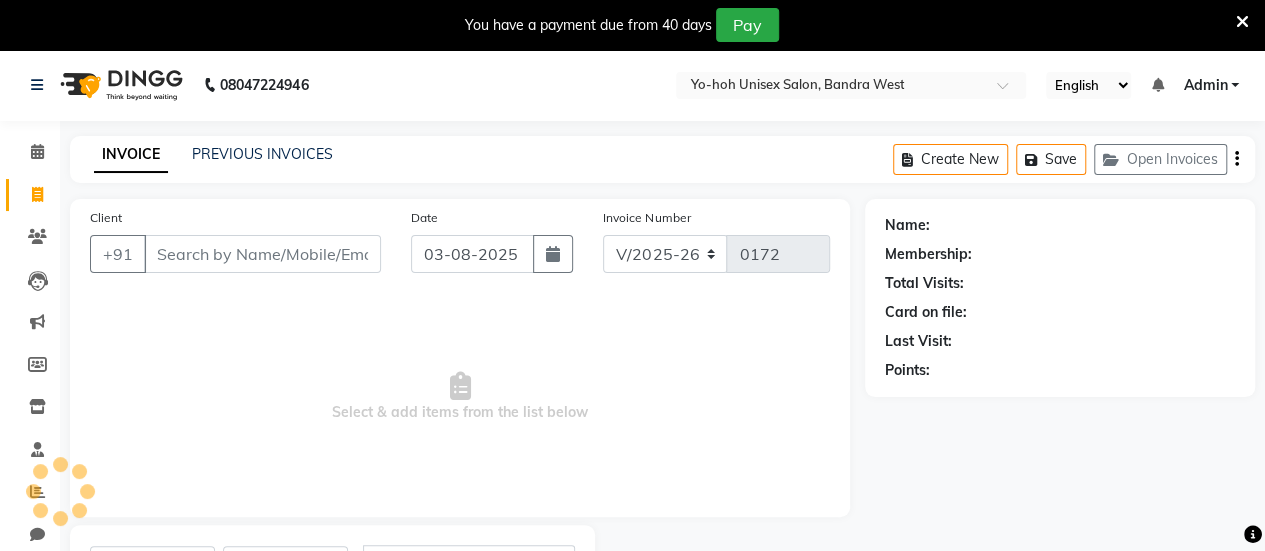 scroll, scrollTop: 98, scrollLeft: 0, axis: vertical 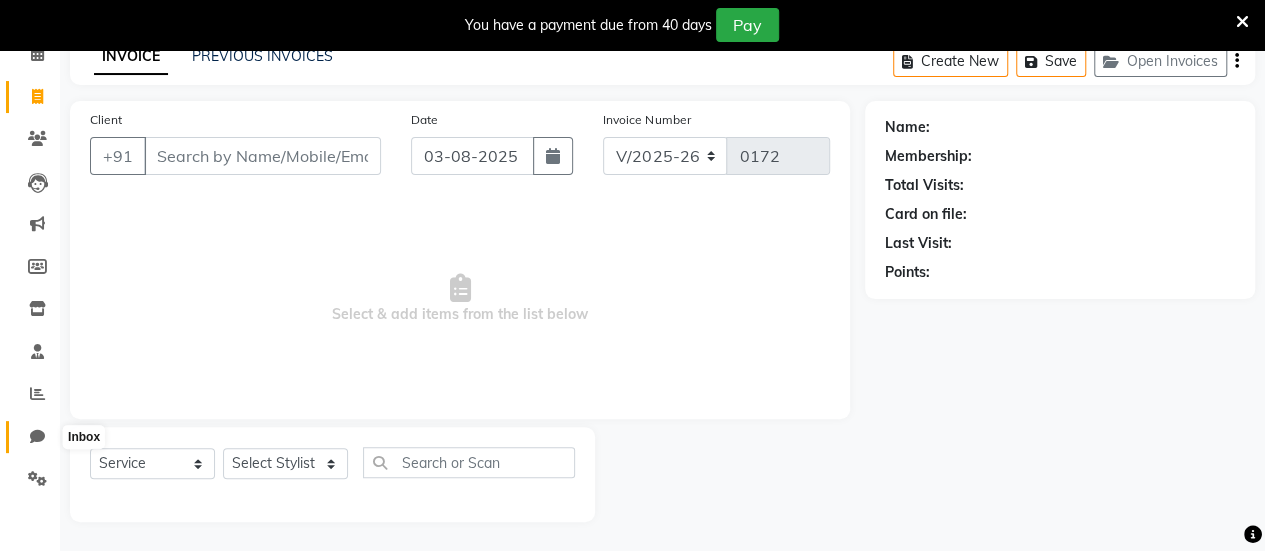 click 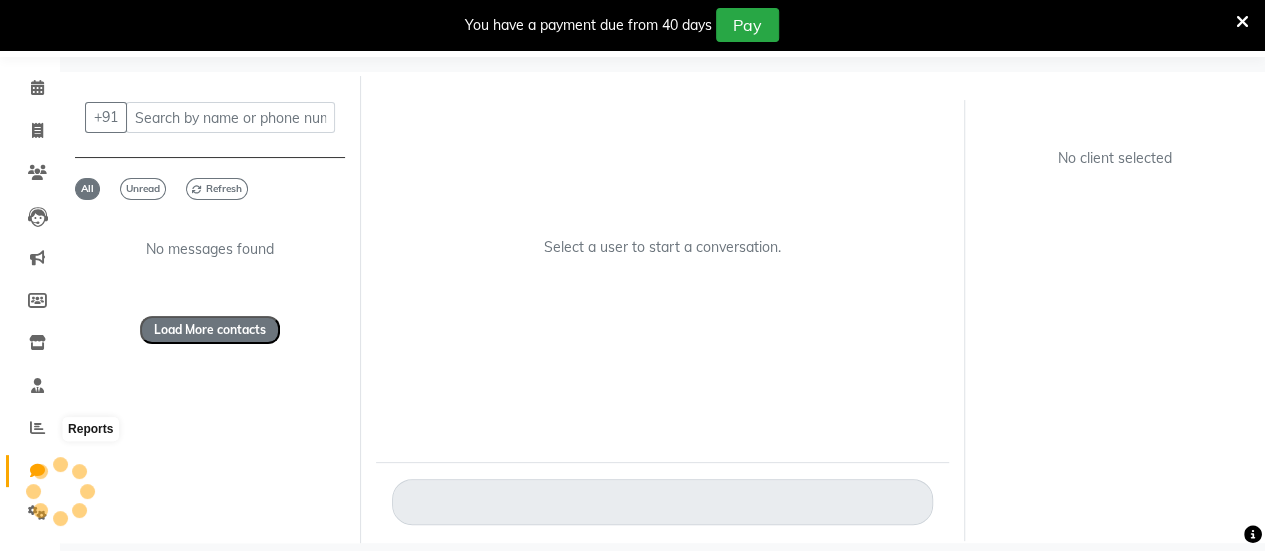 scroll, scrollTop: 64, scrollLeft: 0, axis: vertical 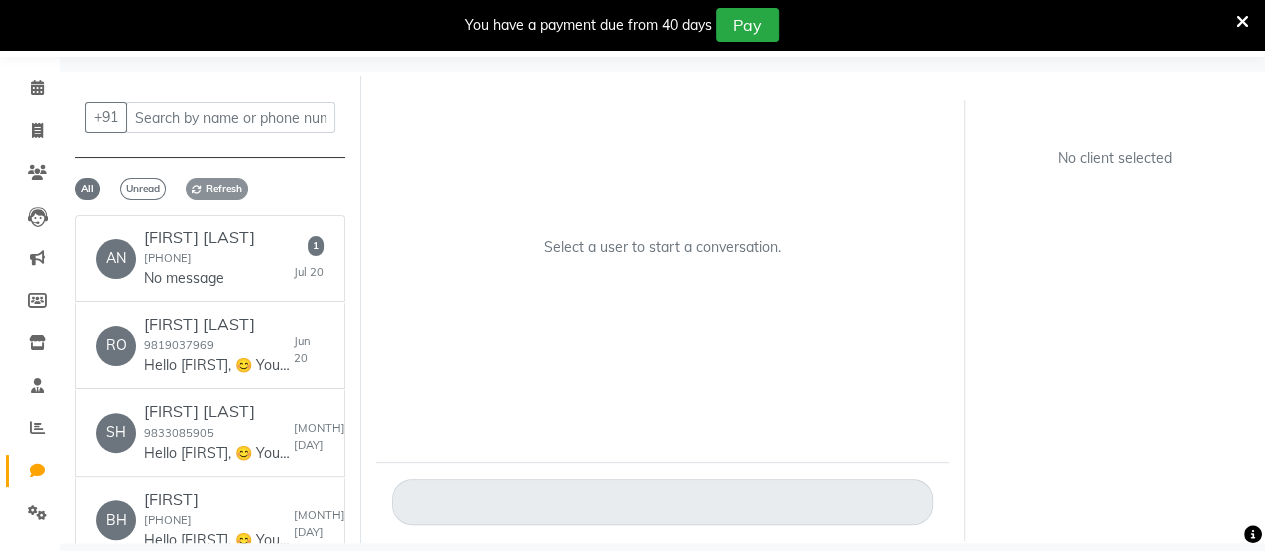click on "Refresh" 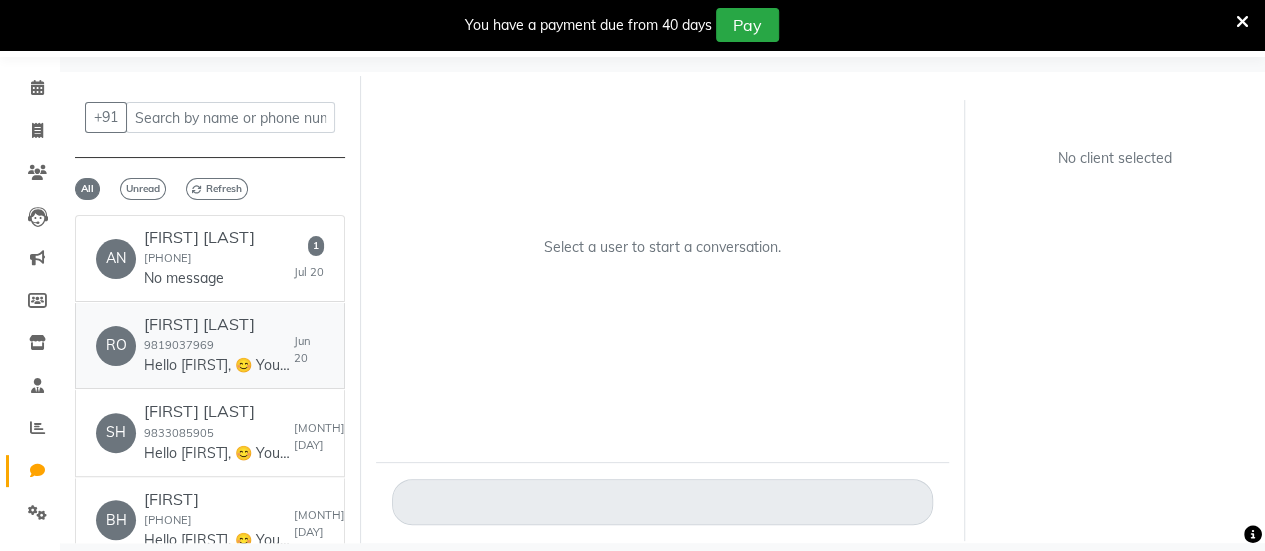 click on "Hello [FIRST], 😊
Your invoice from YO-HOH UNISEX SALON is ready!
💰 Total: 50
🧾 View Invoice: ww4.in/a?c=Li0fpn
We’d love to hear your feedback! Share your experience here: ww4.in/a?c=6IWRl0 ." 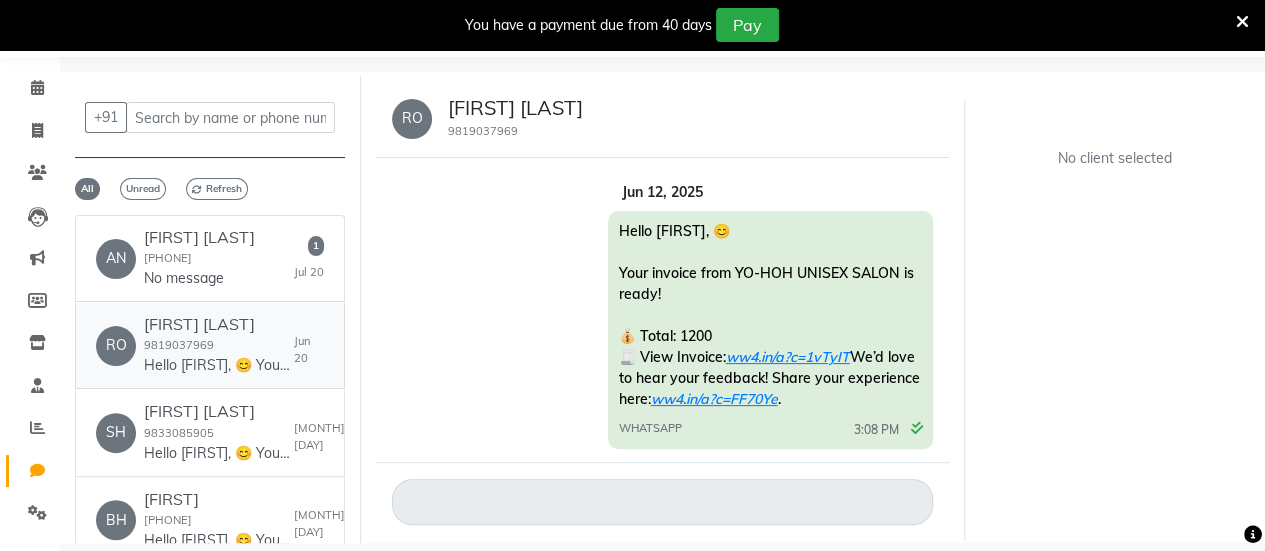 scroll, scrollTop: 320, scrollLeft: 0, axis: vertical 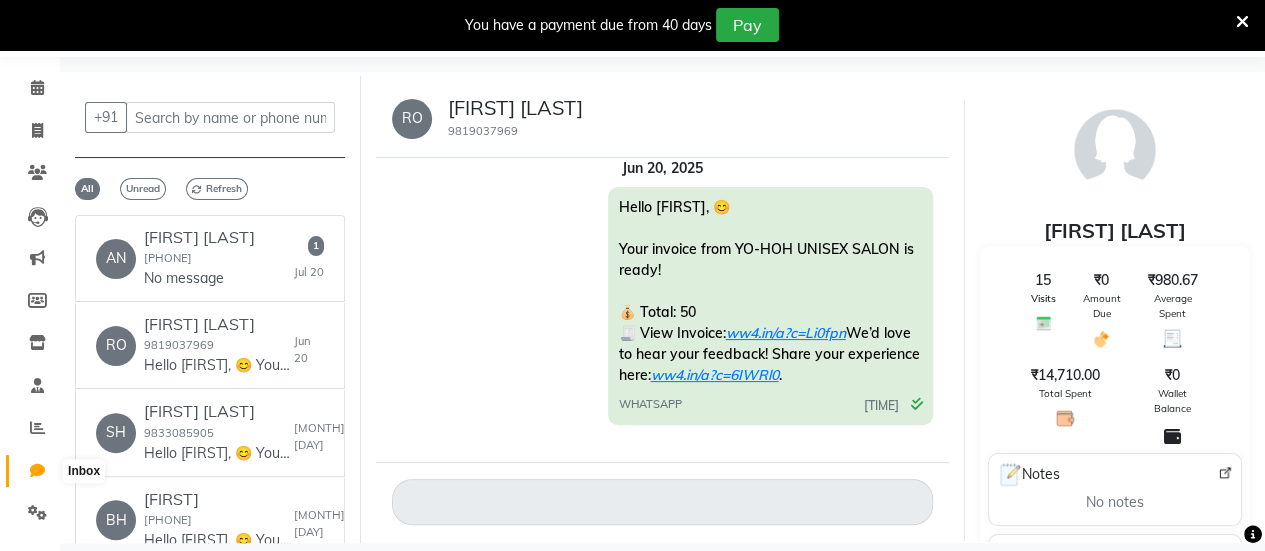 click 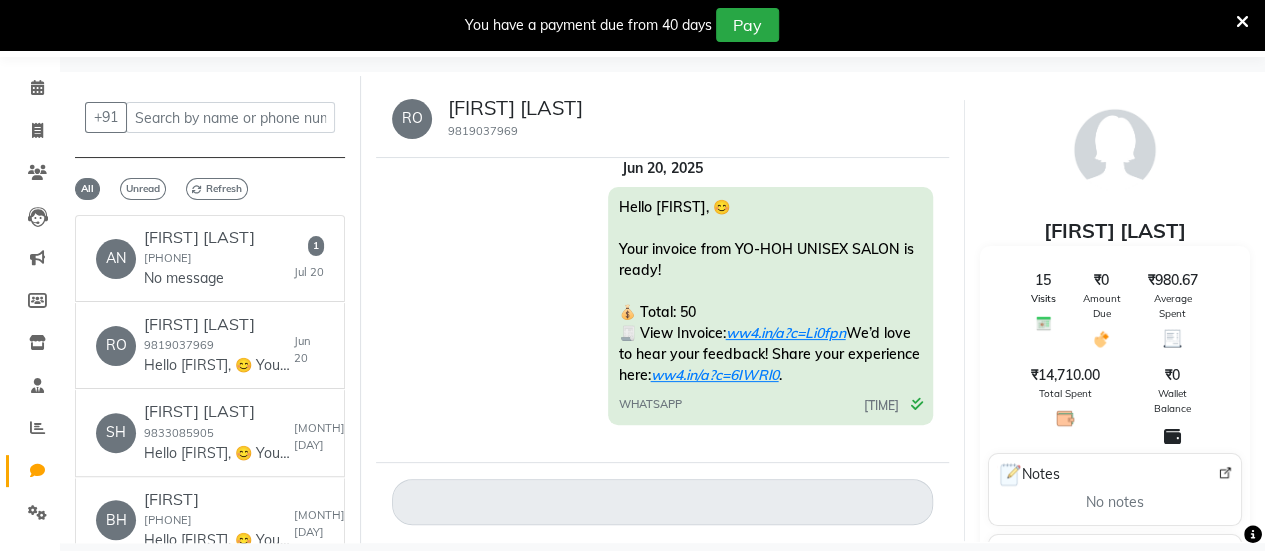 click 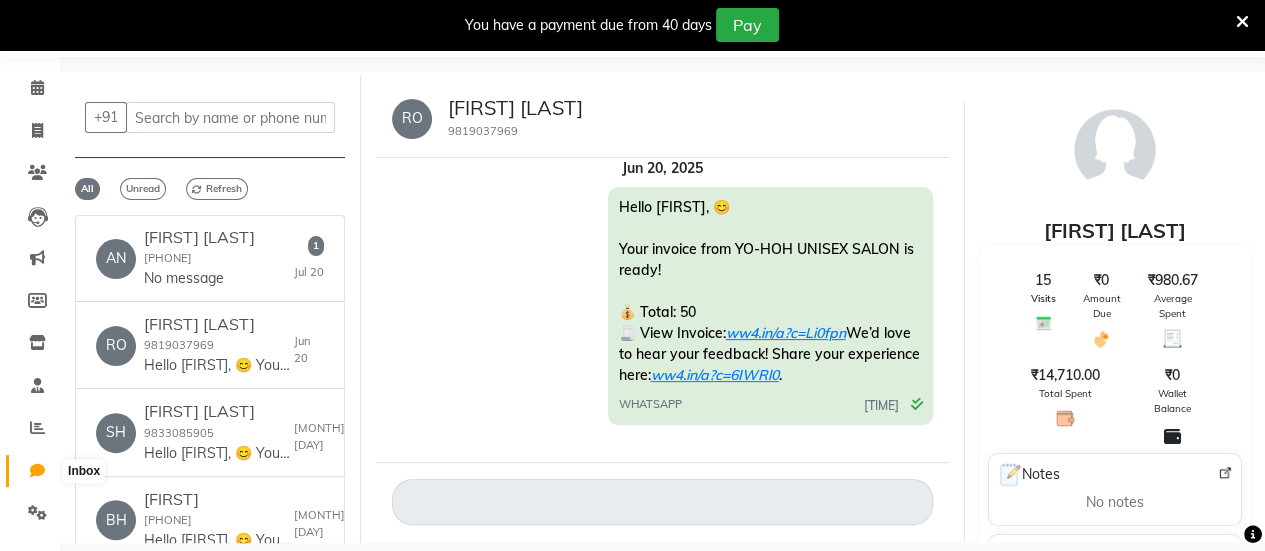 click 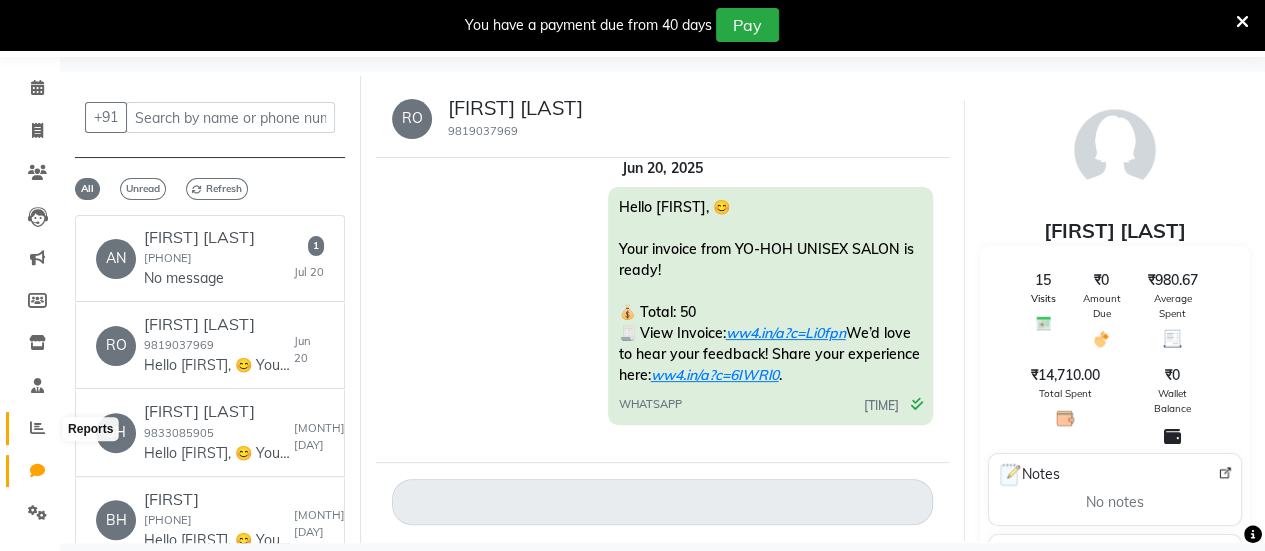 click 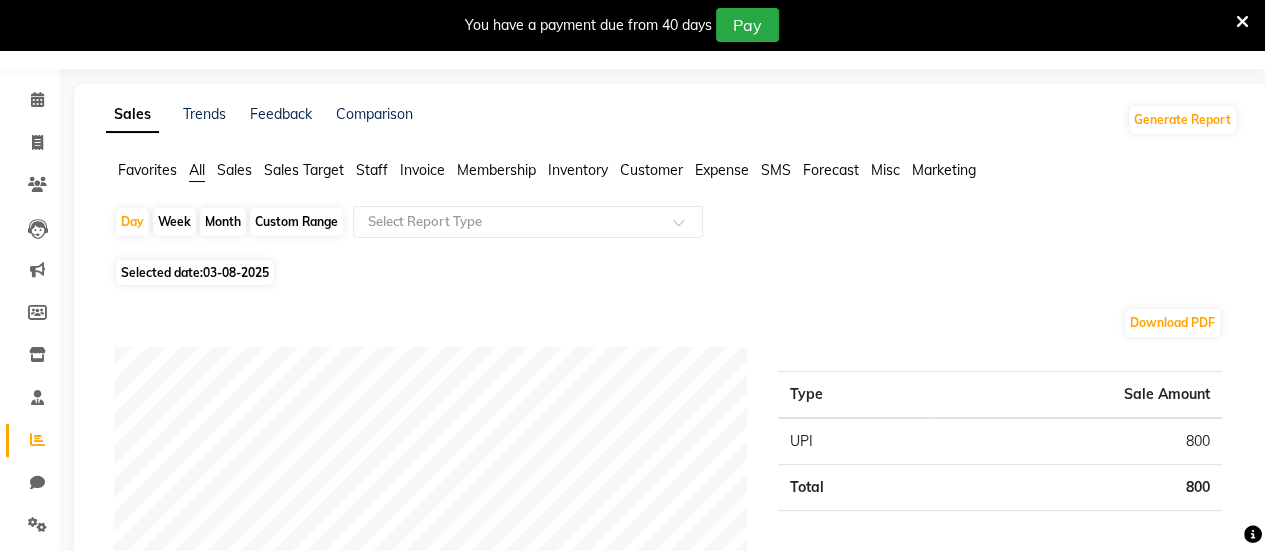 scroll, scrollTop: 0, scrollLeft: 0, axis: both 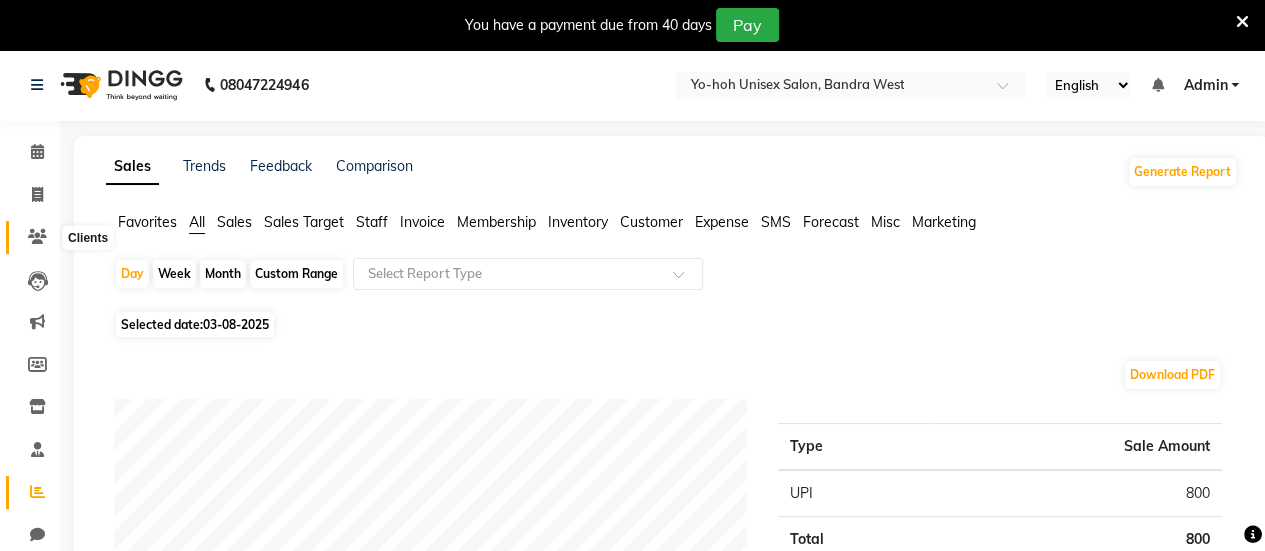 click 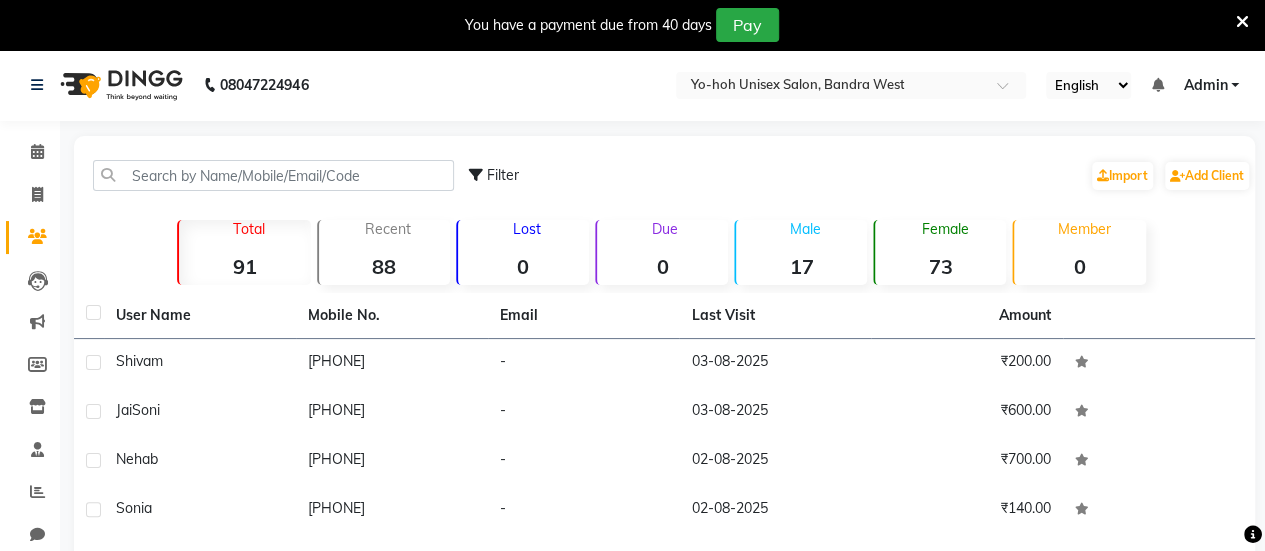 click on "73" 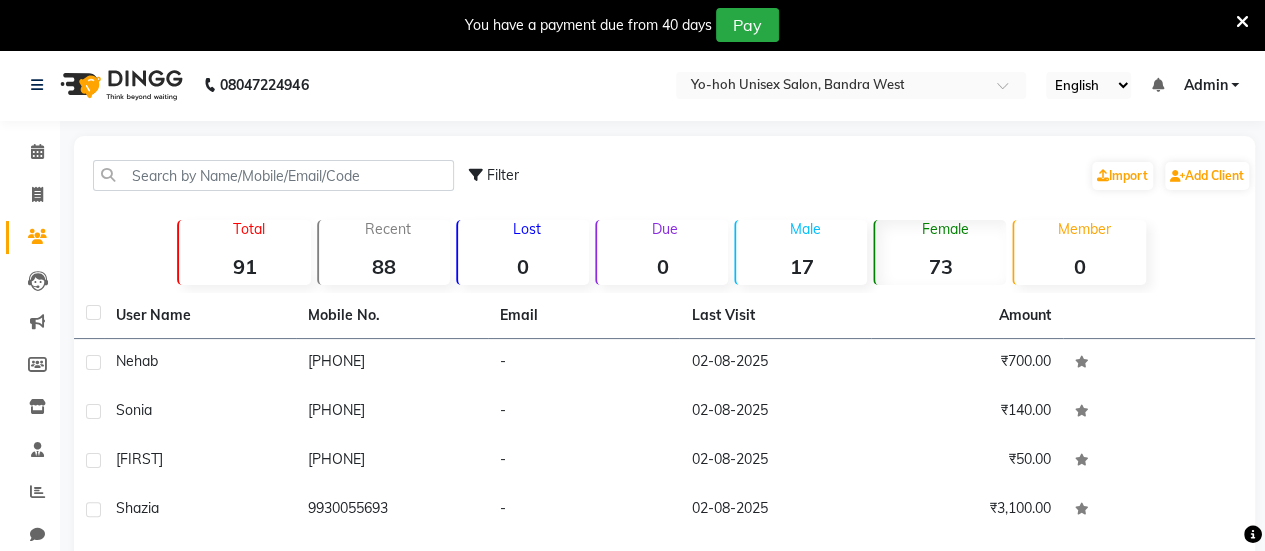 click 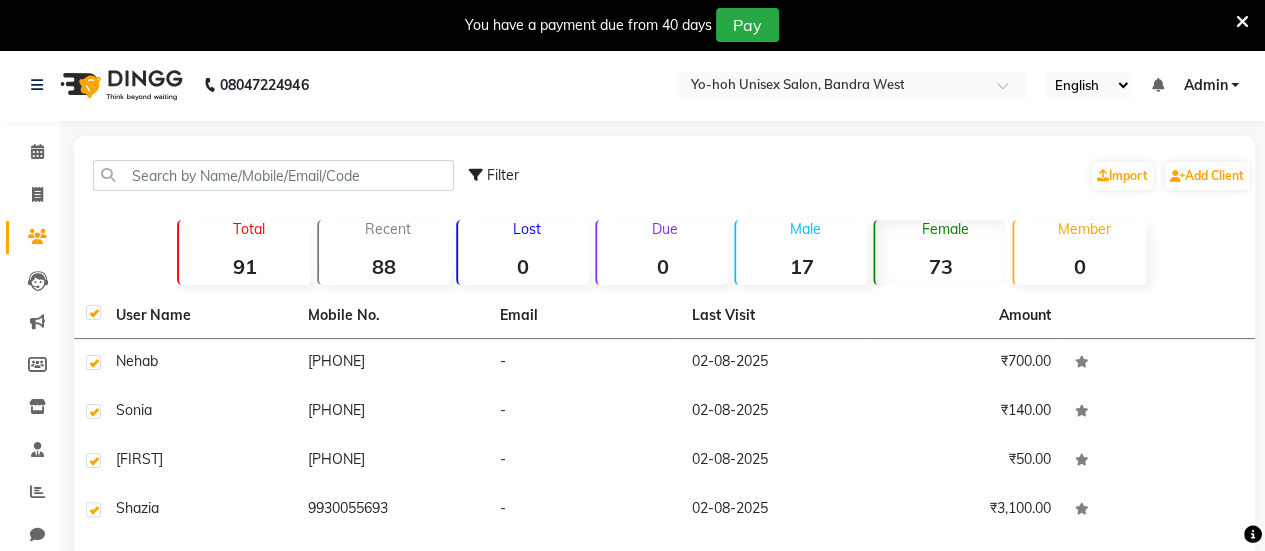 checkbox on "true" 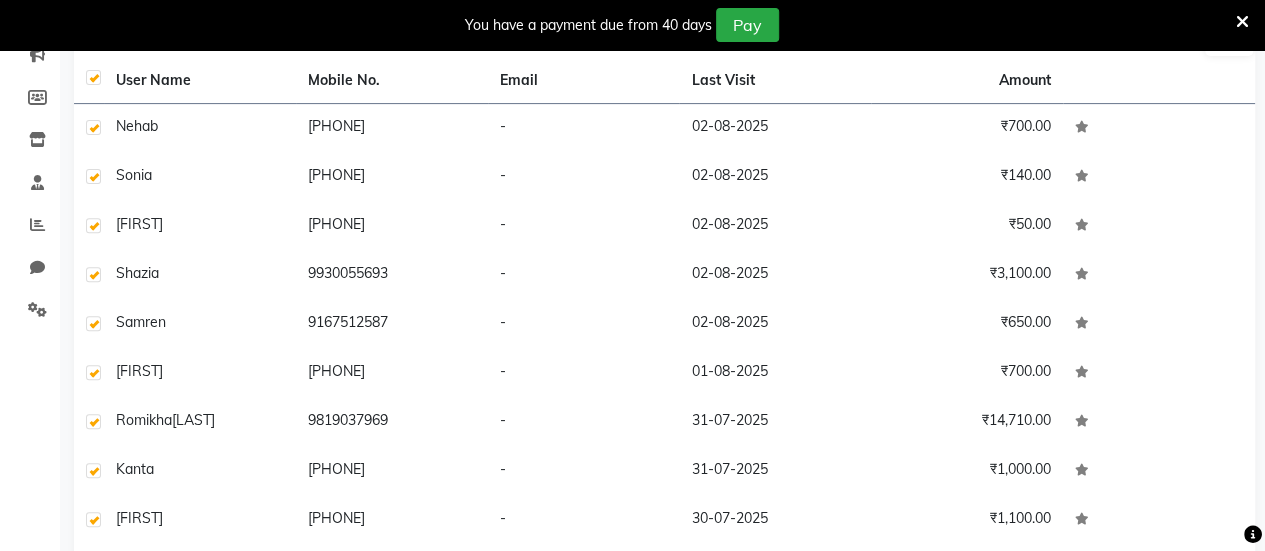 scroll, scrollTop: 395, scrollLeft: 0, axis: vertical 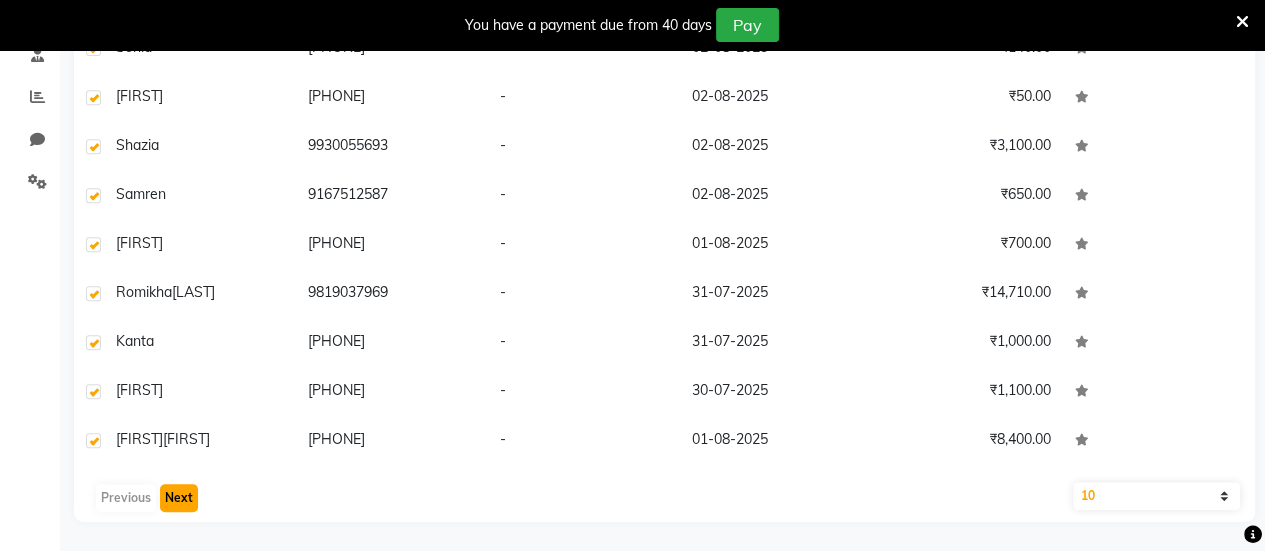 click on "Next" 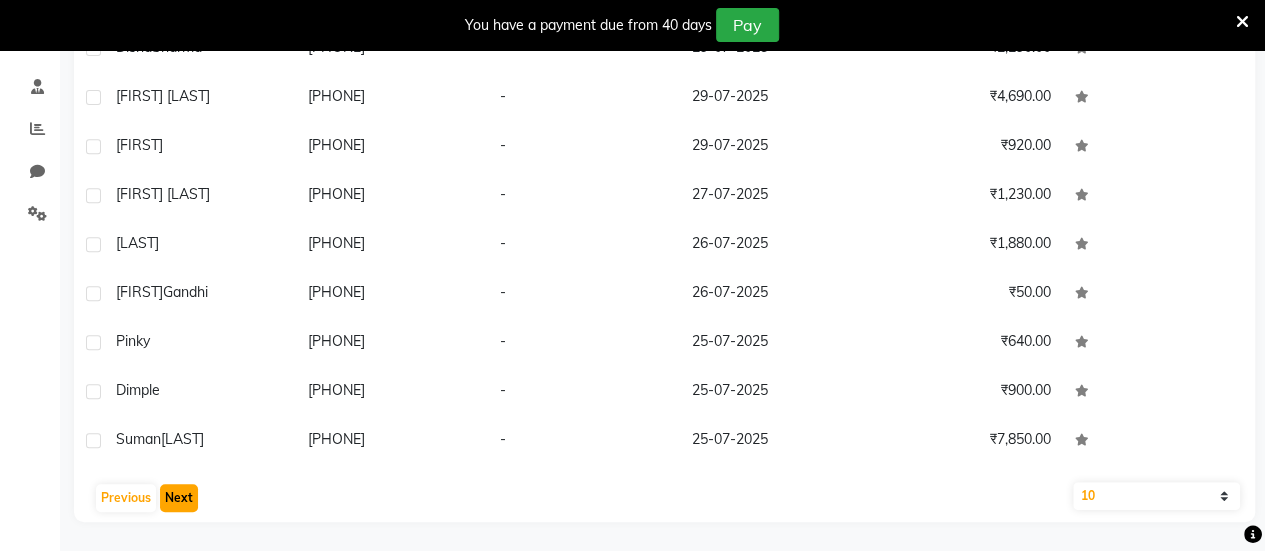 scroll, scrollTop: 0, scrollLeft: 0, axis: both 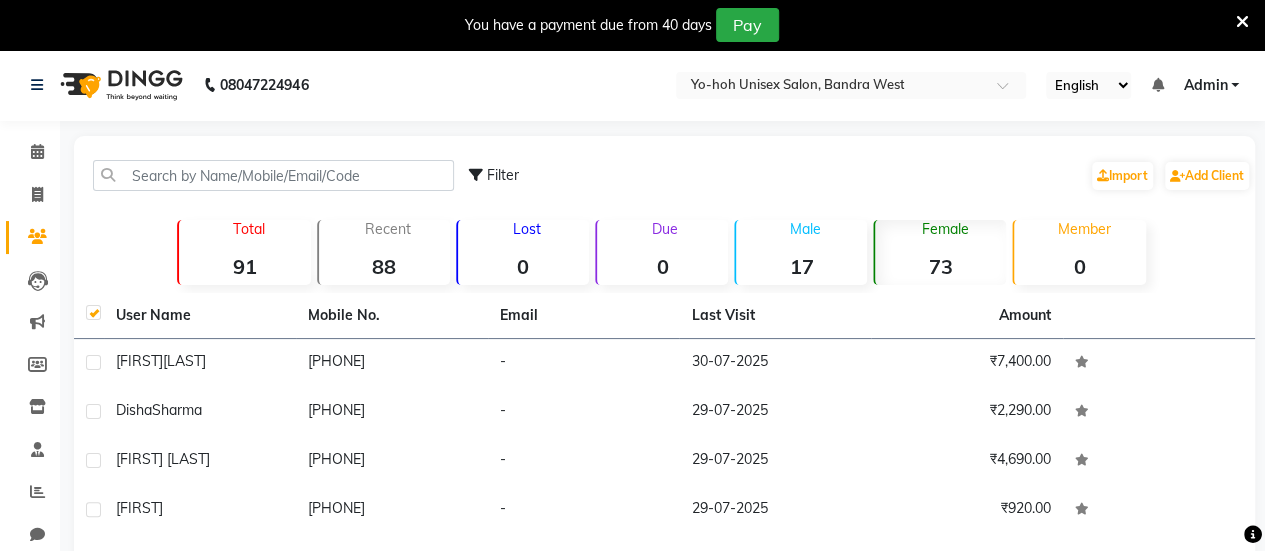 click 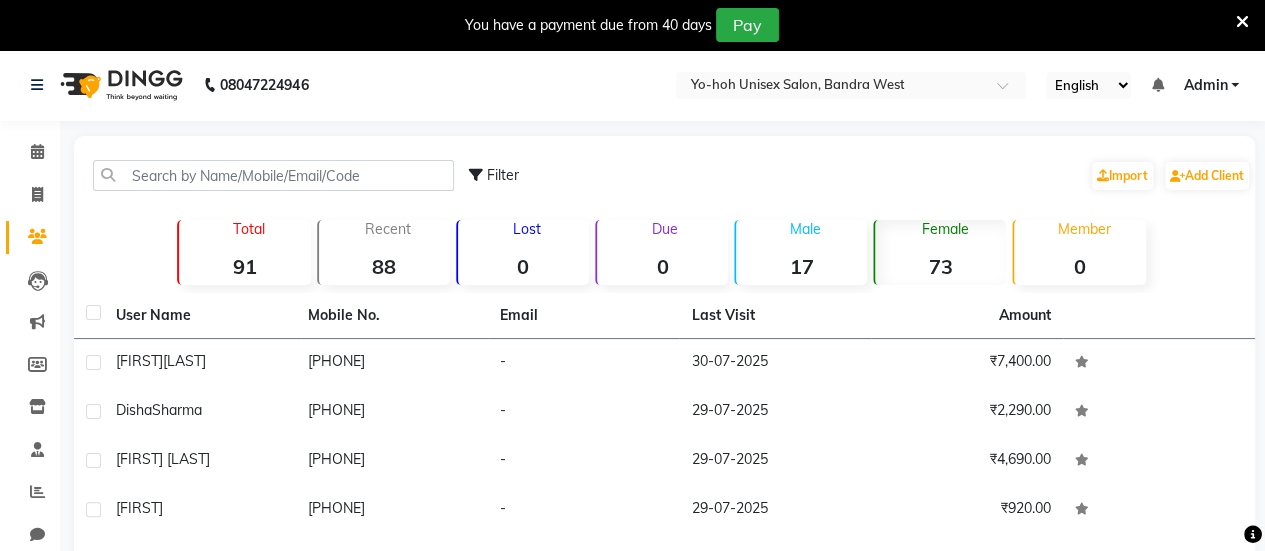 click 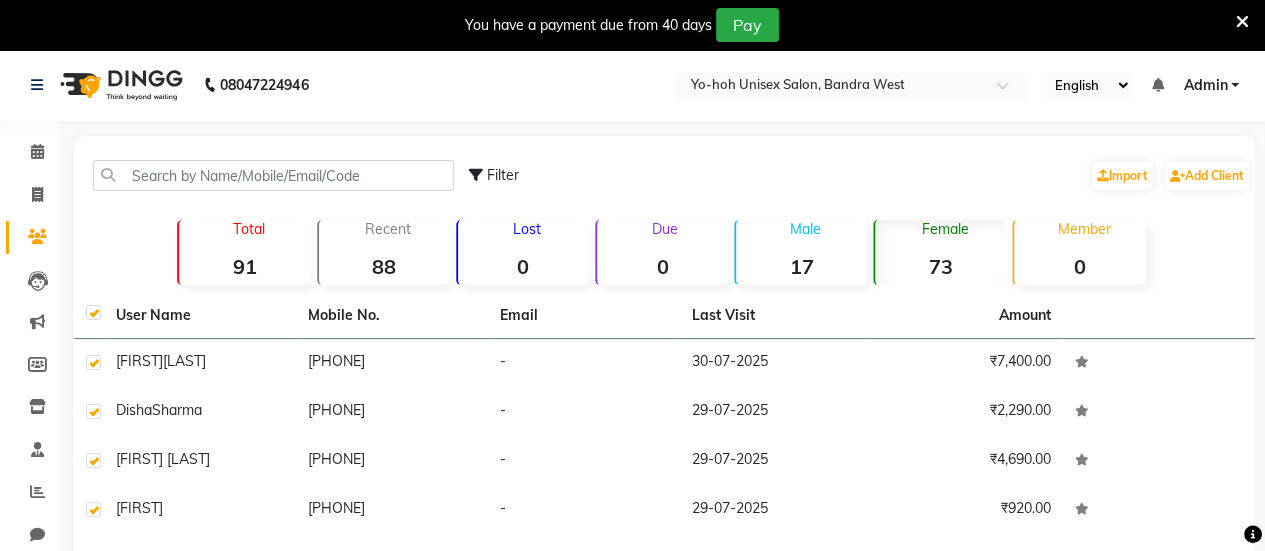 checkbox on "true" 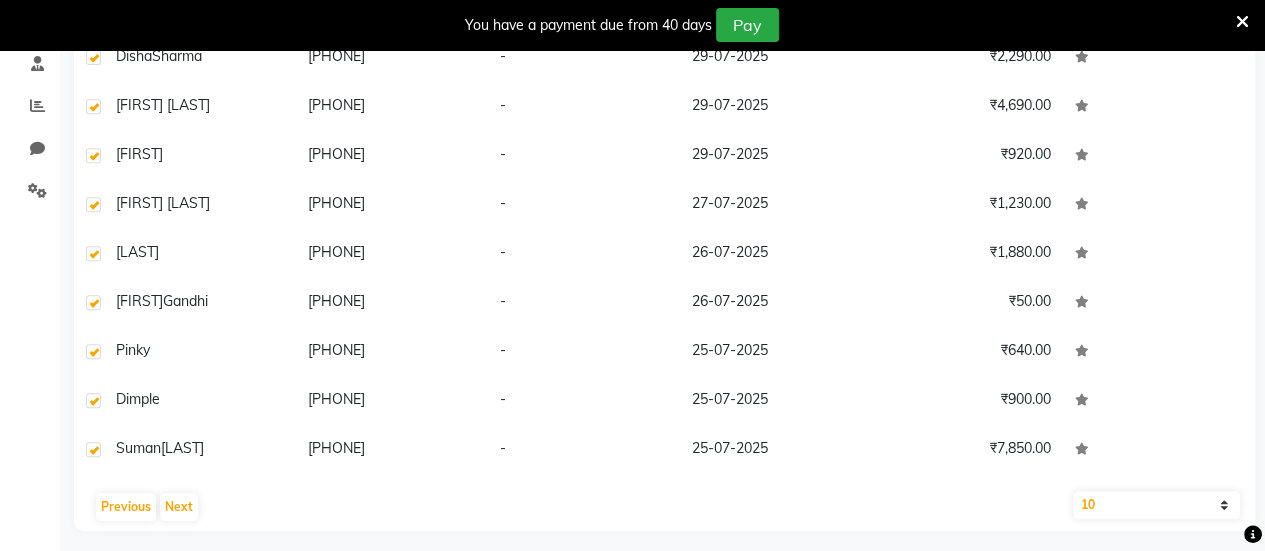 scroll, scrollTop: 395, scrollLeft: 0, axis: vertical 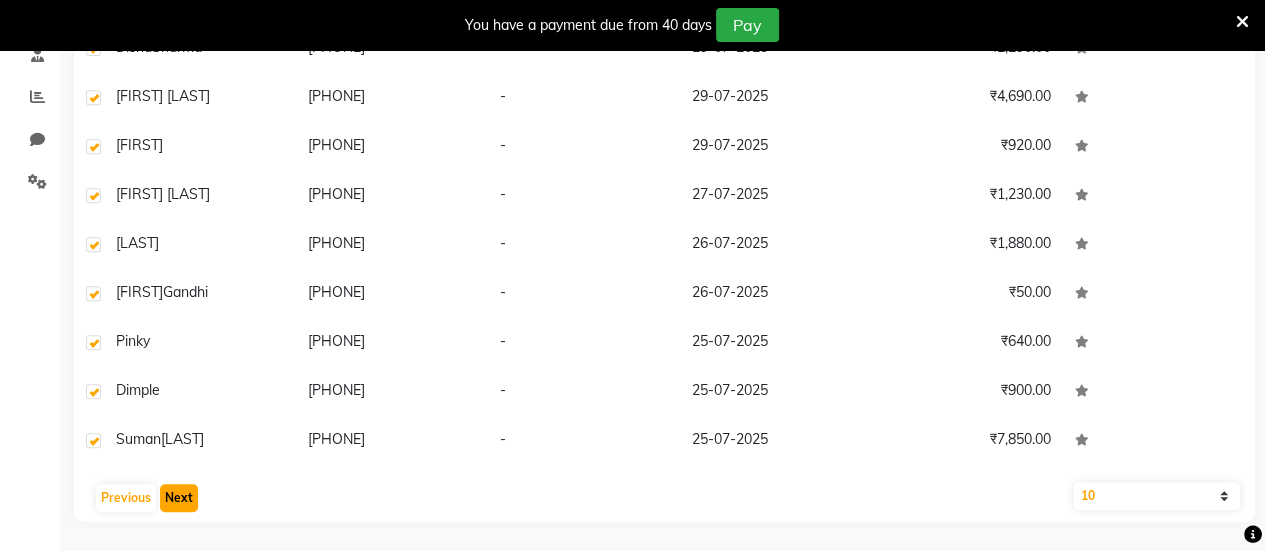 click on "Next" 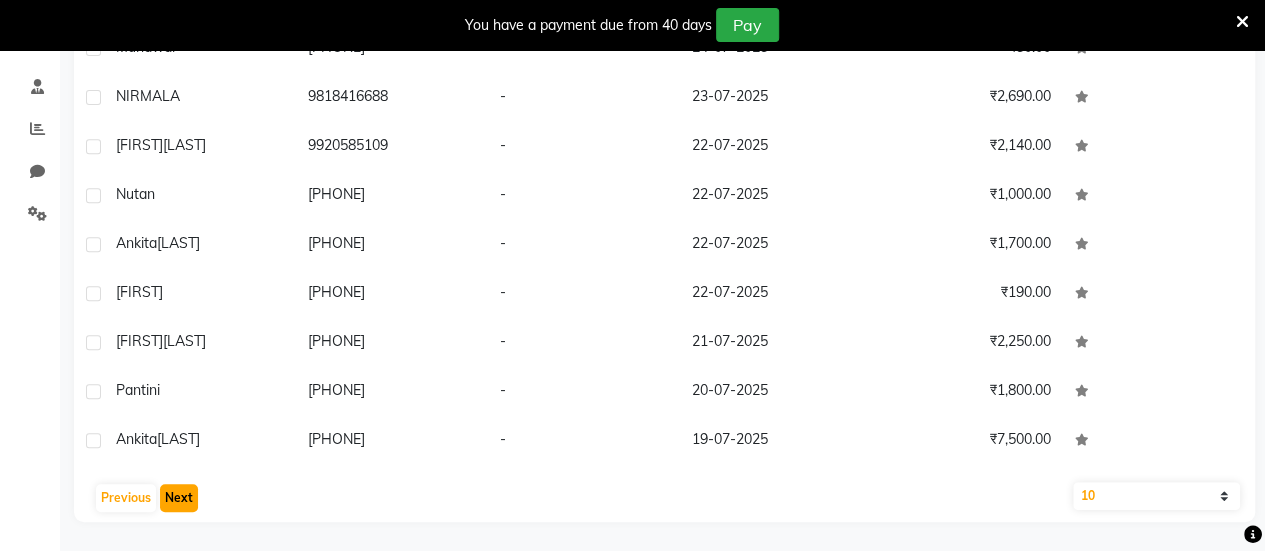 click on "Next" 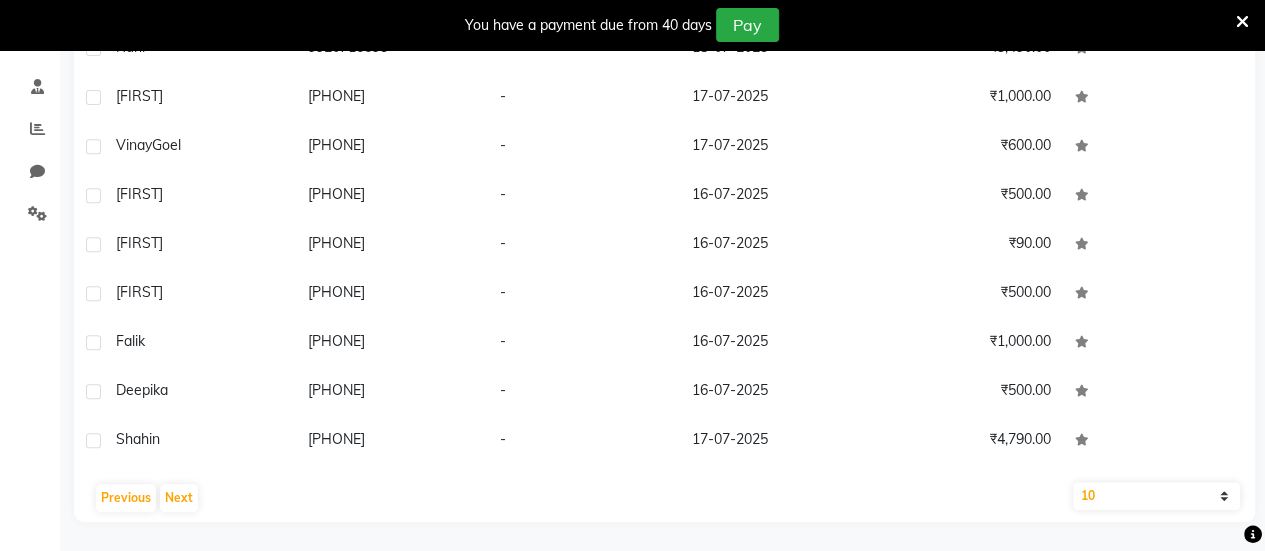 click on "10   50   100" 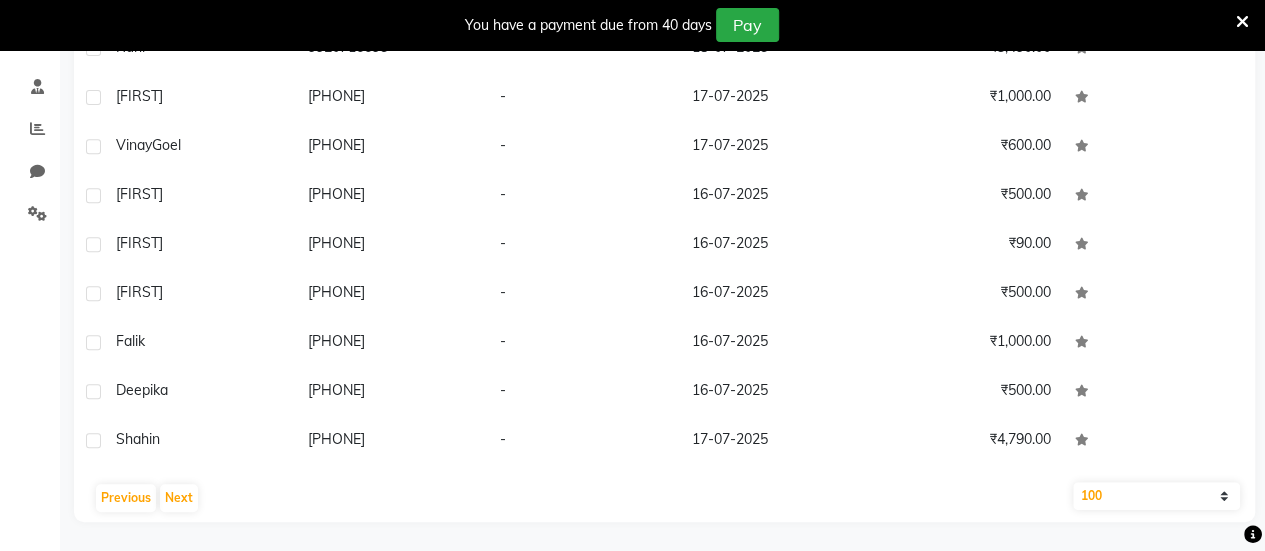 click on "10   50   100" 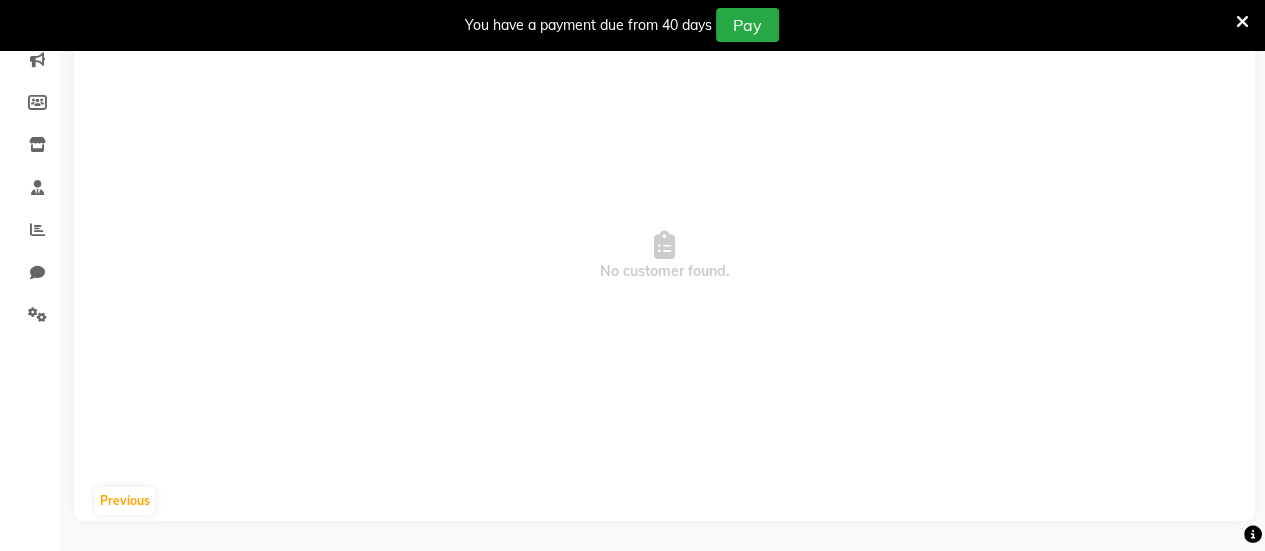 scroll, scrollTop: 0, scrollLeft: 0, axis: both 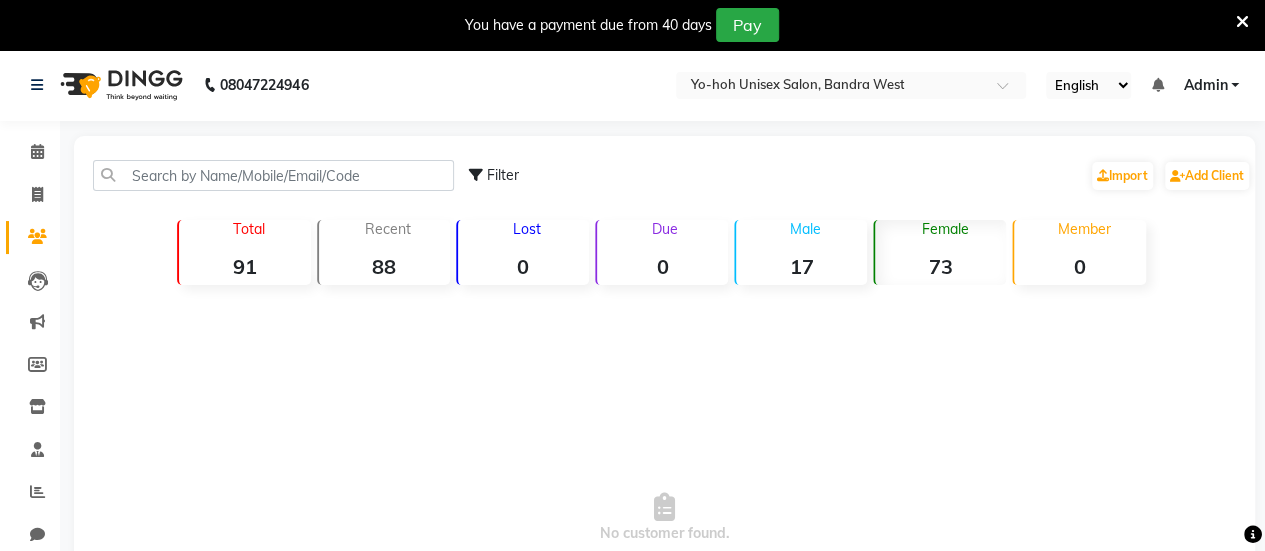 click on "Filter" 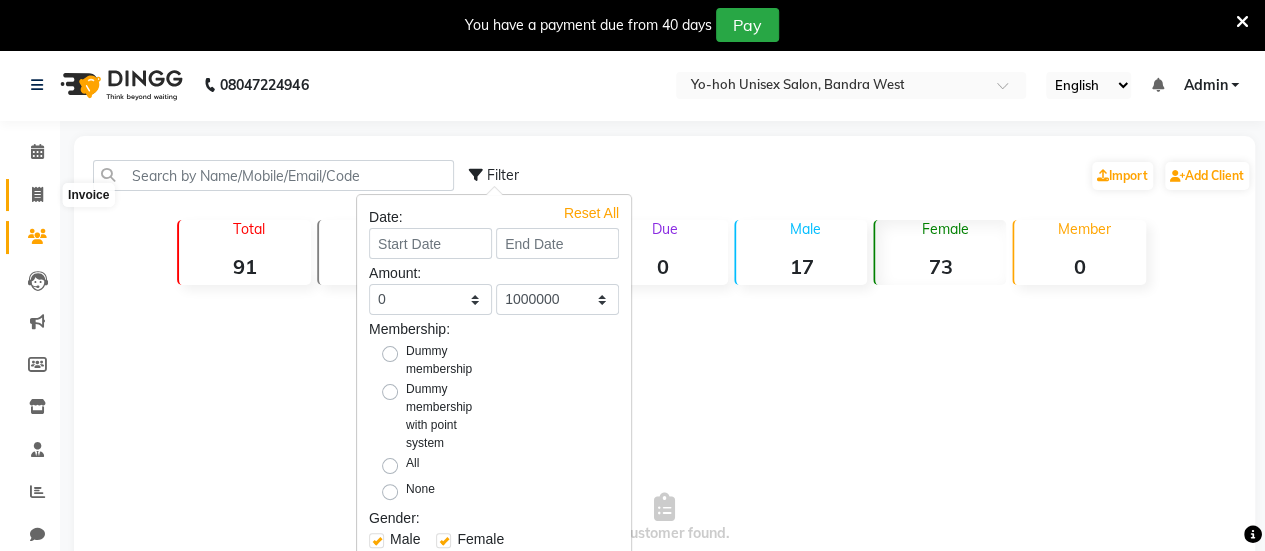 click 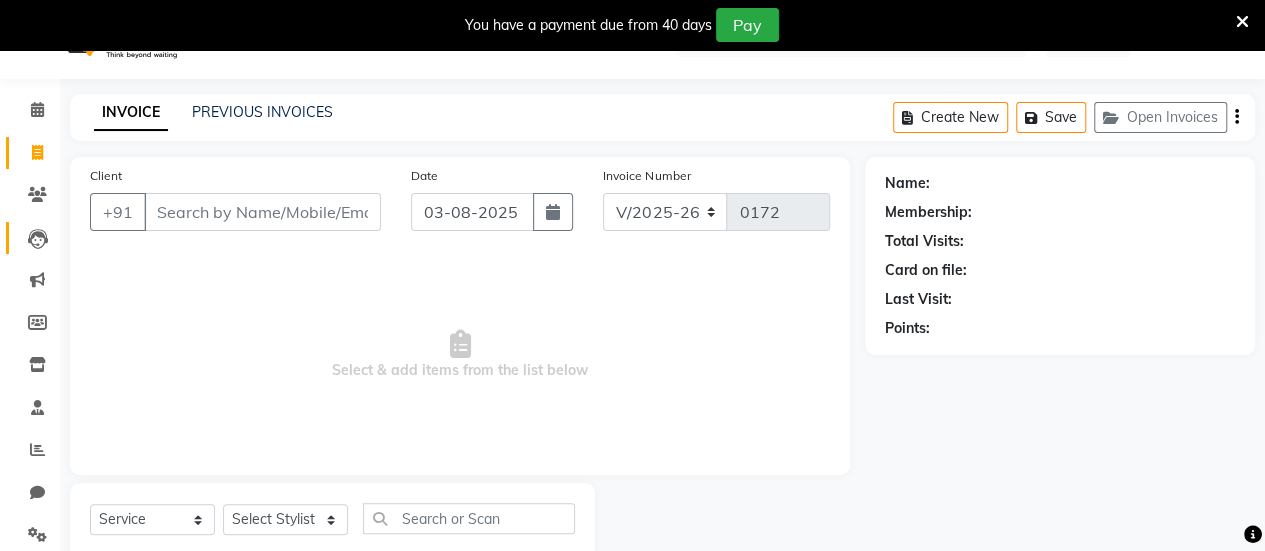 scroll, scrollTop: 37, scrollLeft: 0, axis: vertical 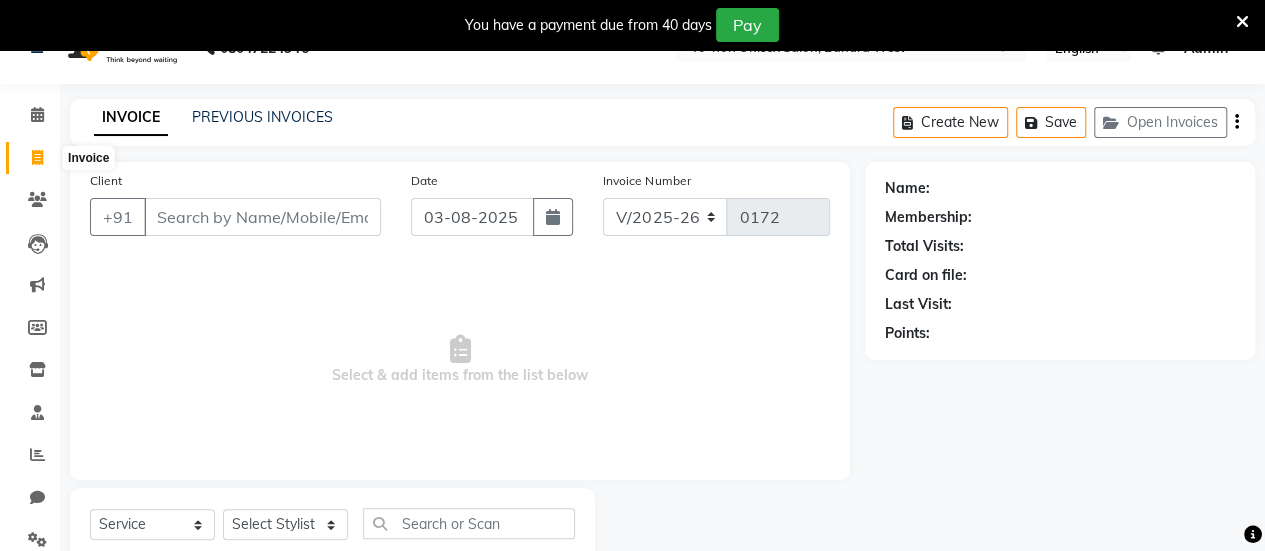 click 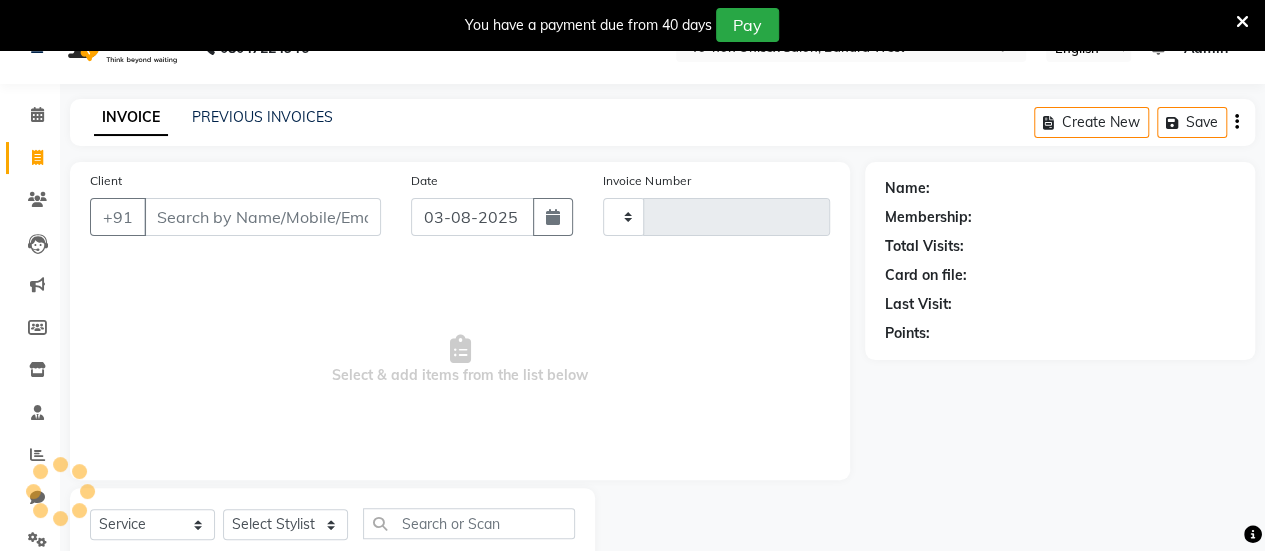scroll, scrollTop: 98, scrollLeft: 0, axis: vertical 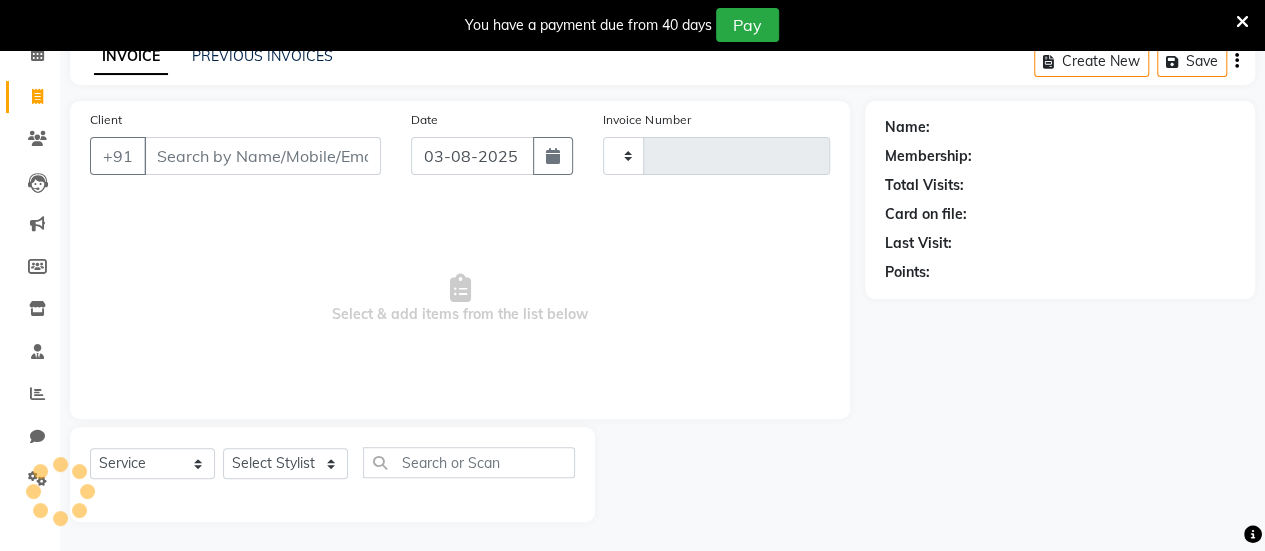 type on "0172" 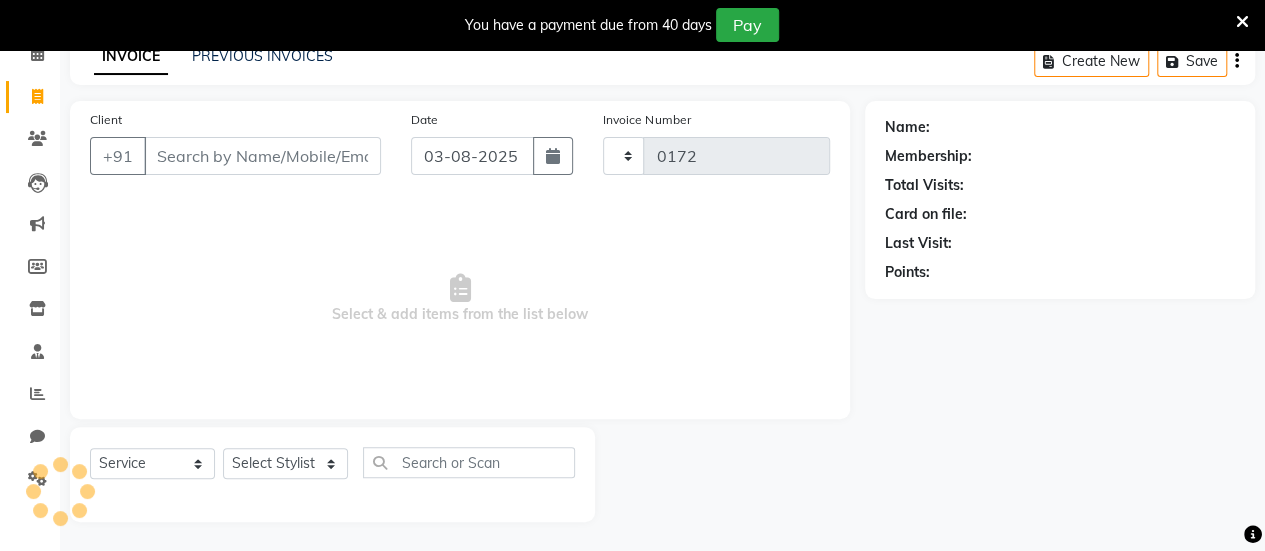 select on "8364" 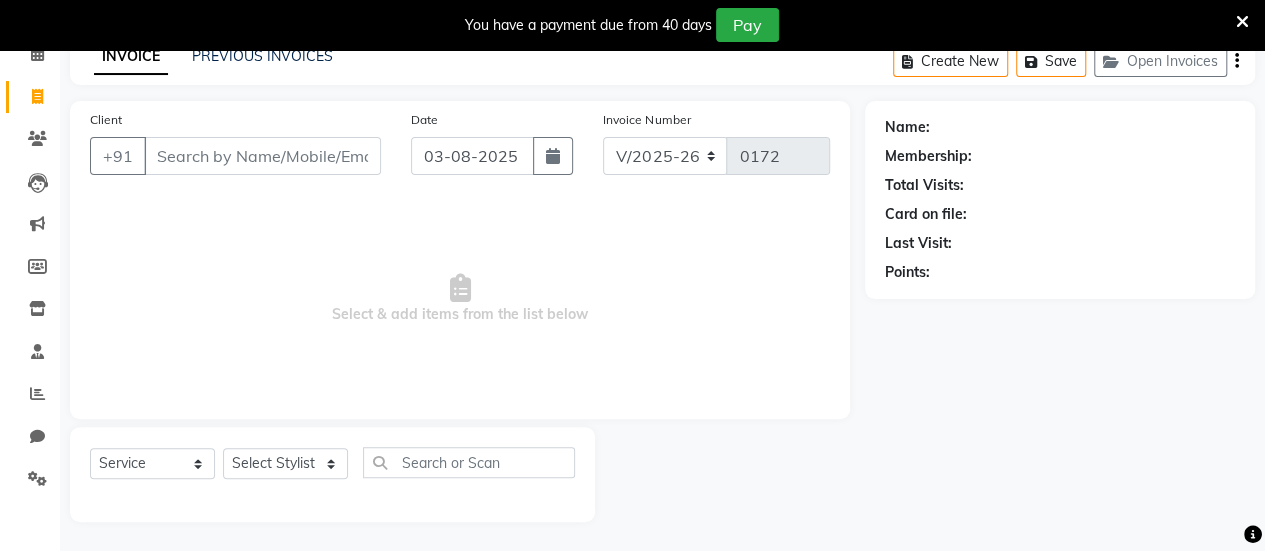 scroll, scrollTop: 0, scrollLeft: 0, axis: both 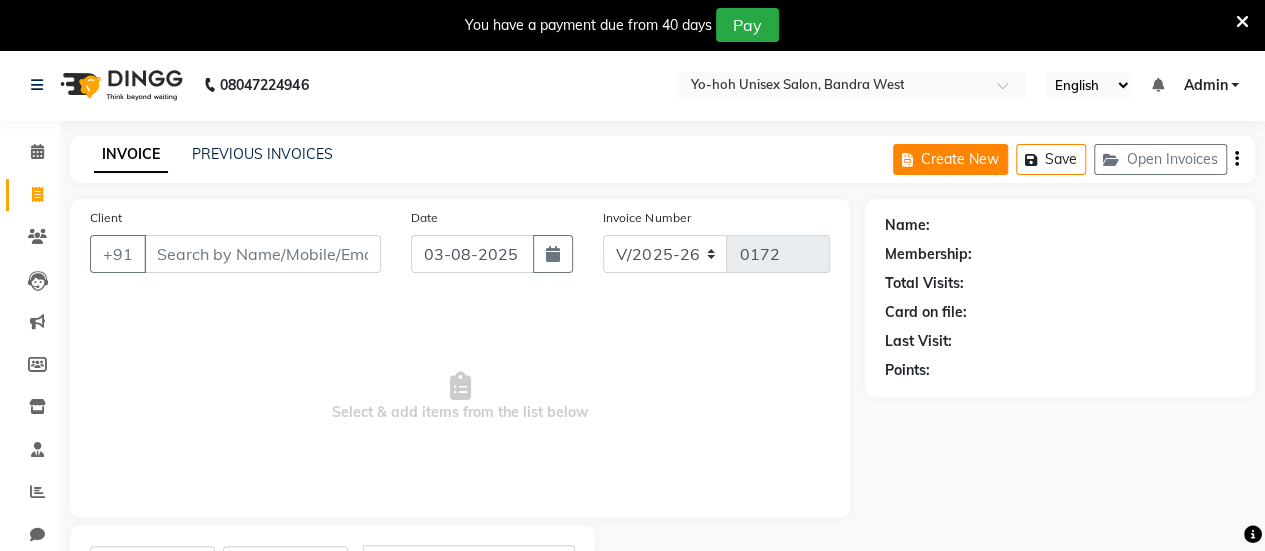 click on "Create New" 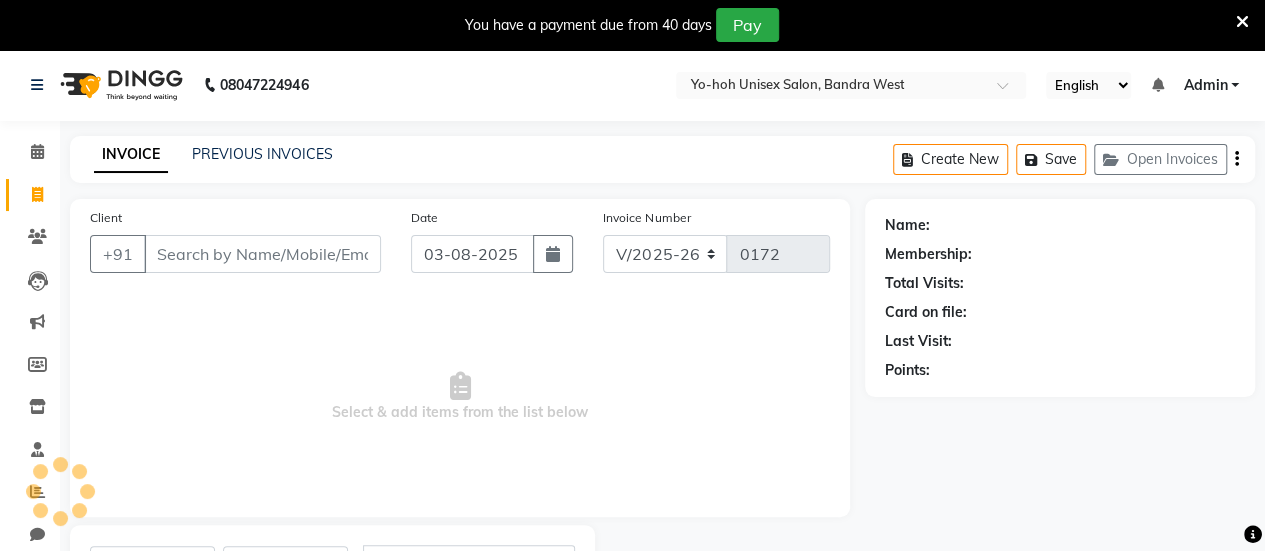 scroll, scrollTop: 98, scrollLeft: 0, axis: vertical 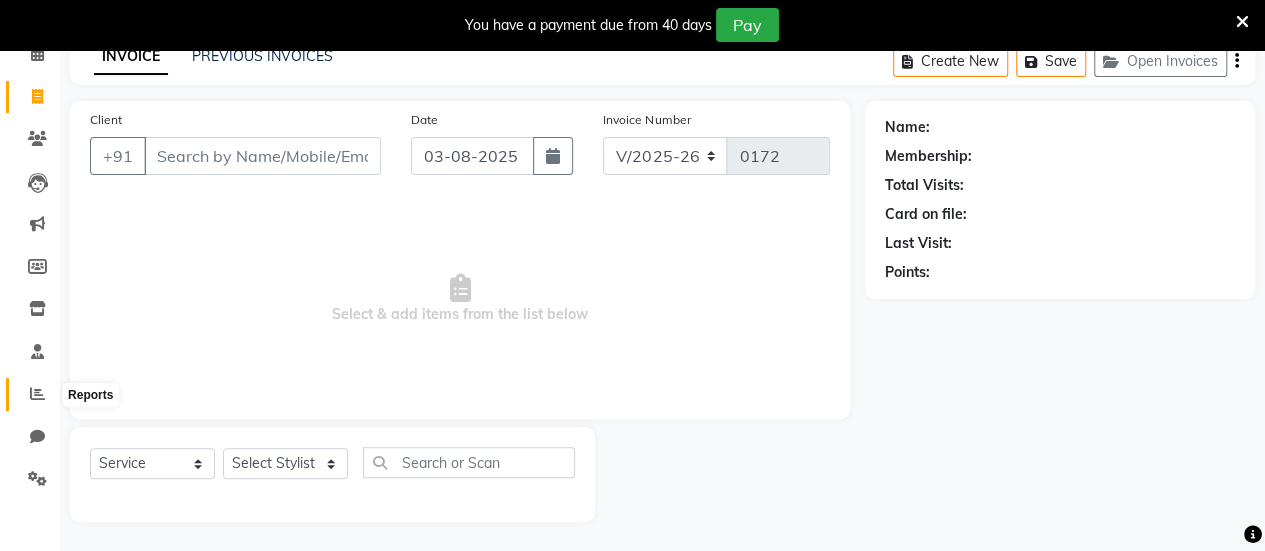 click 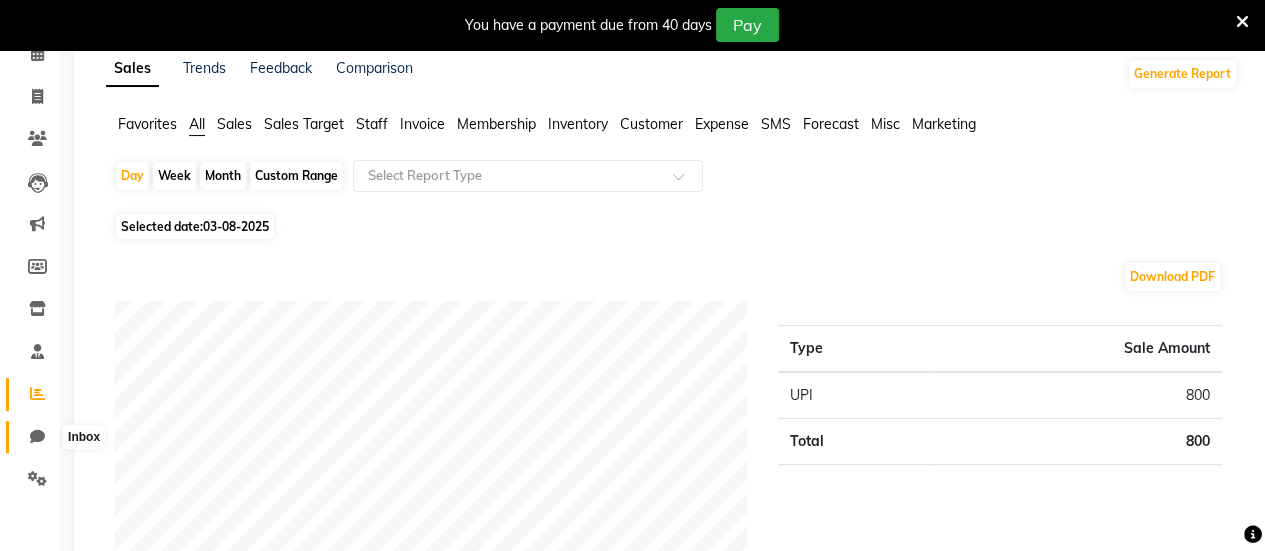 click 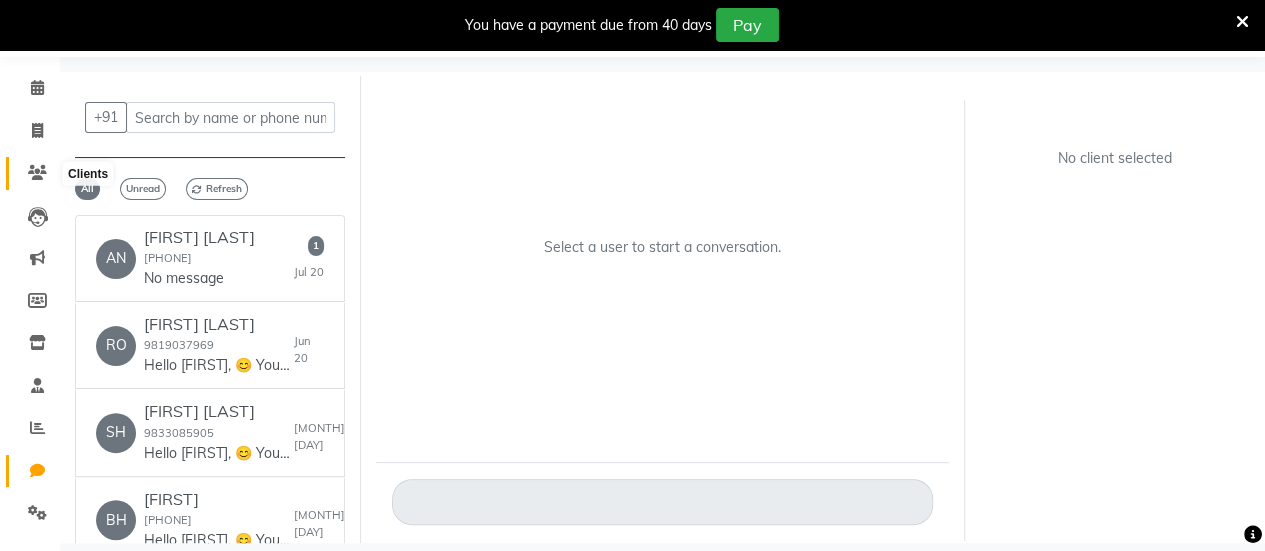 click 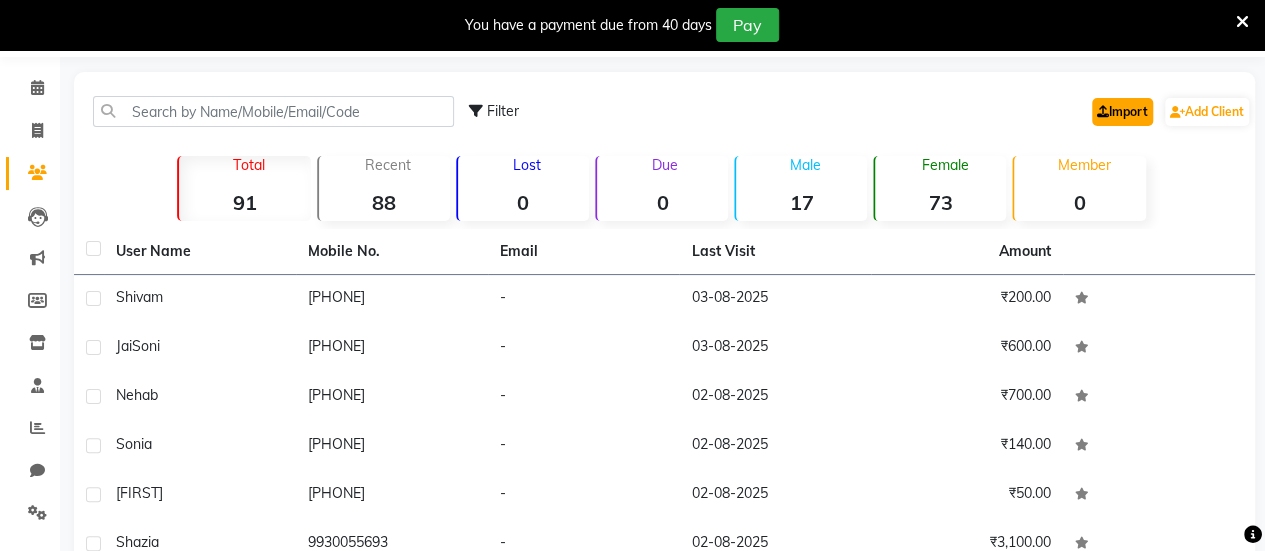 click 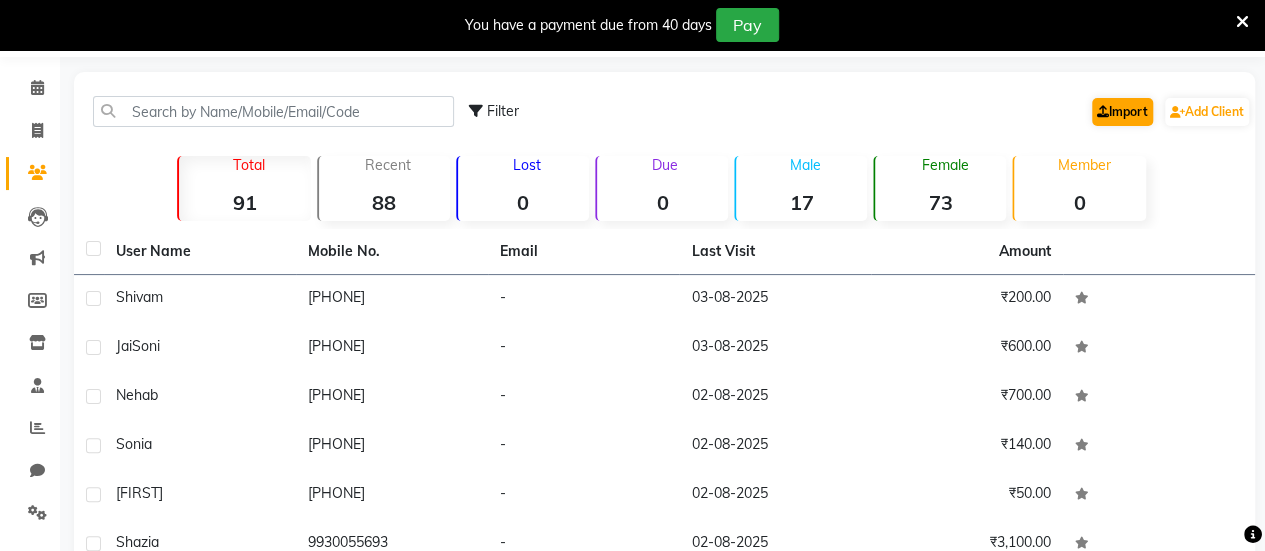 scroll, scrollTop: 49, scrollLeft: 0, axis: vertical 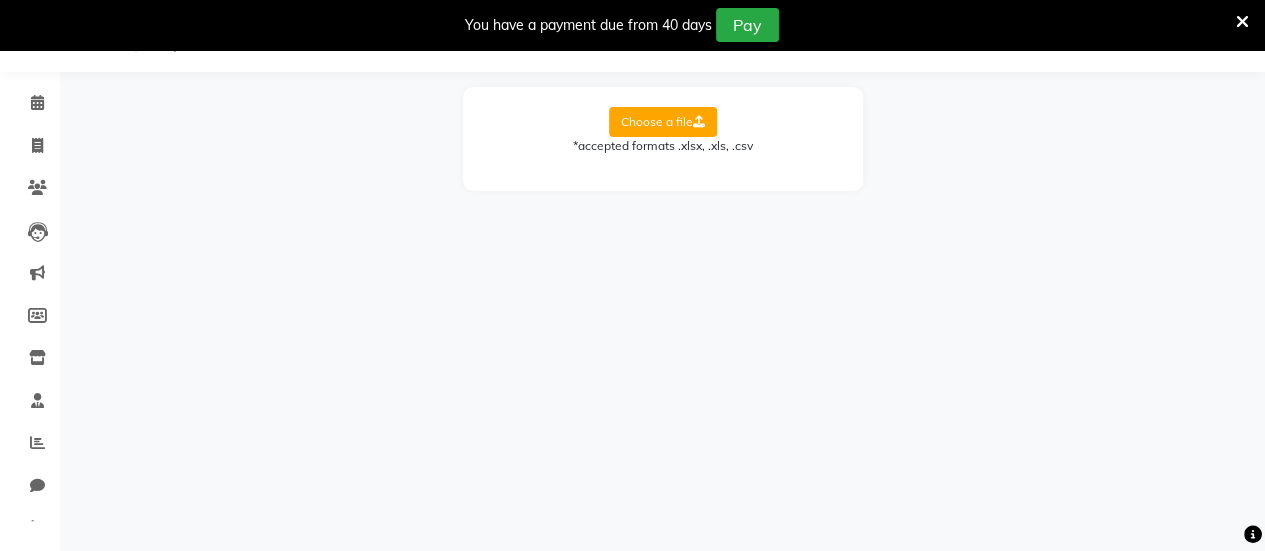 click at bounding box center (1242, 22) 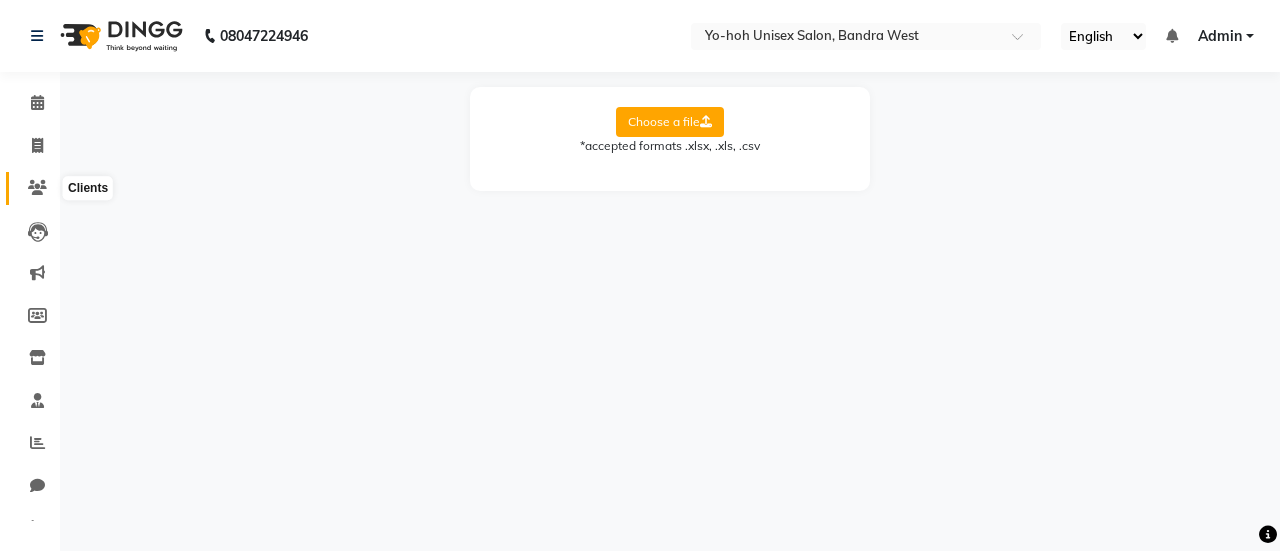 click 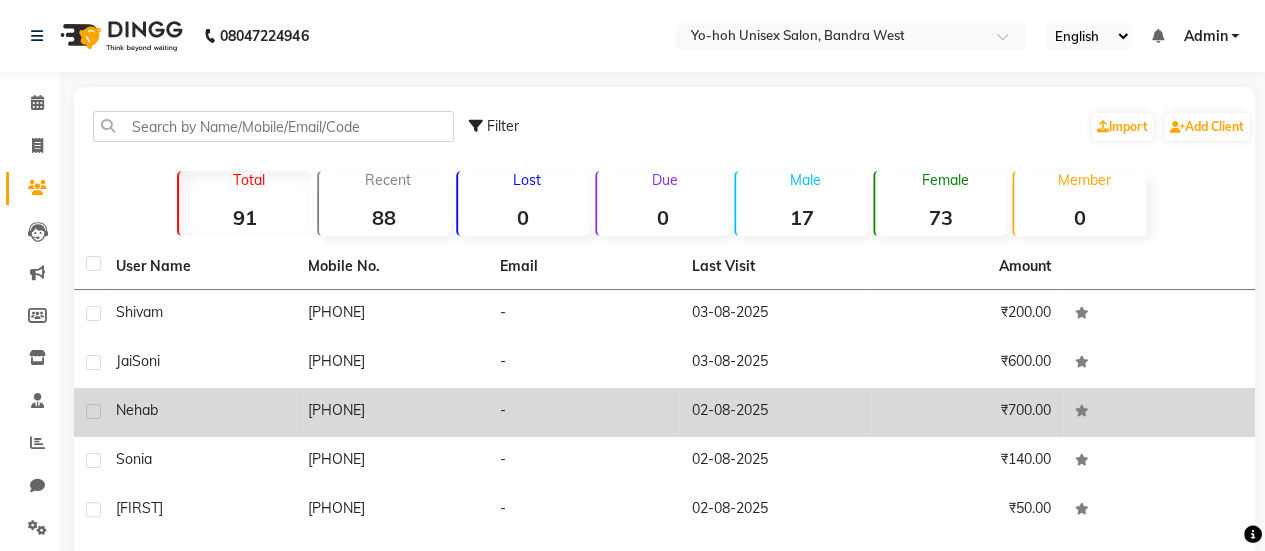 scroll, scrollTop: 314, scrollLeft: 0, axis: vertical 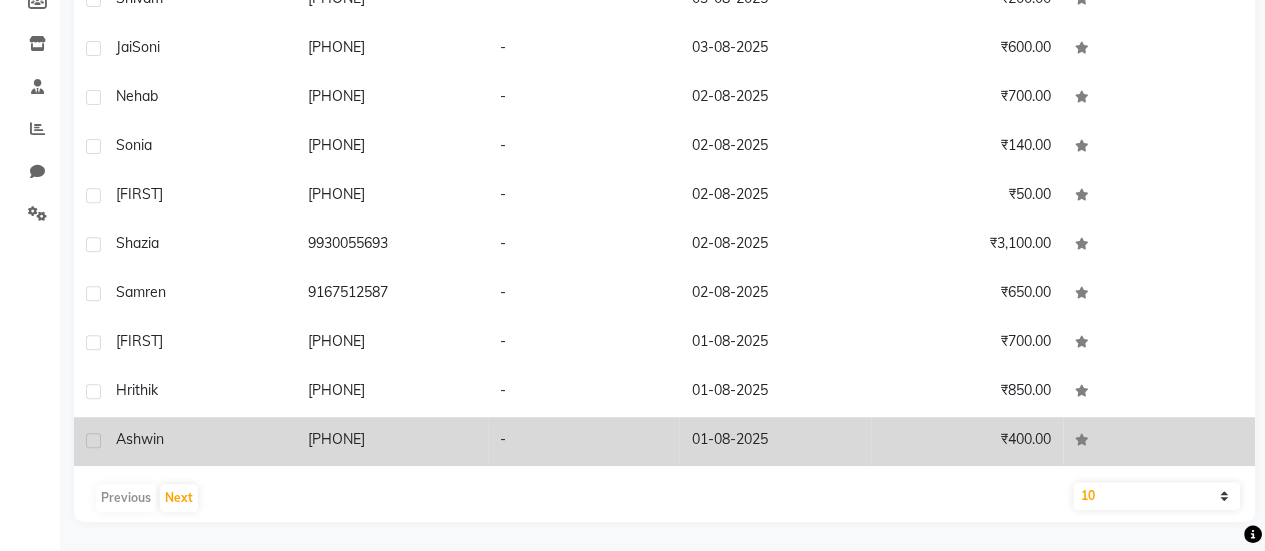 click on "Ashwin" 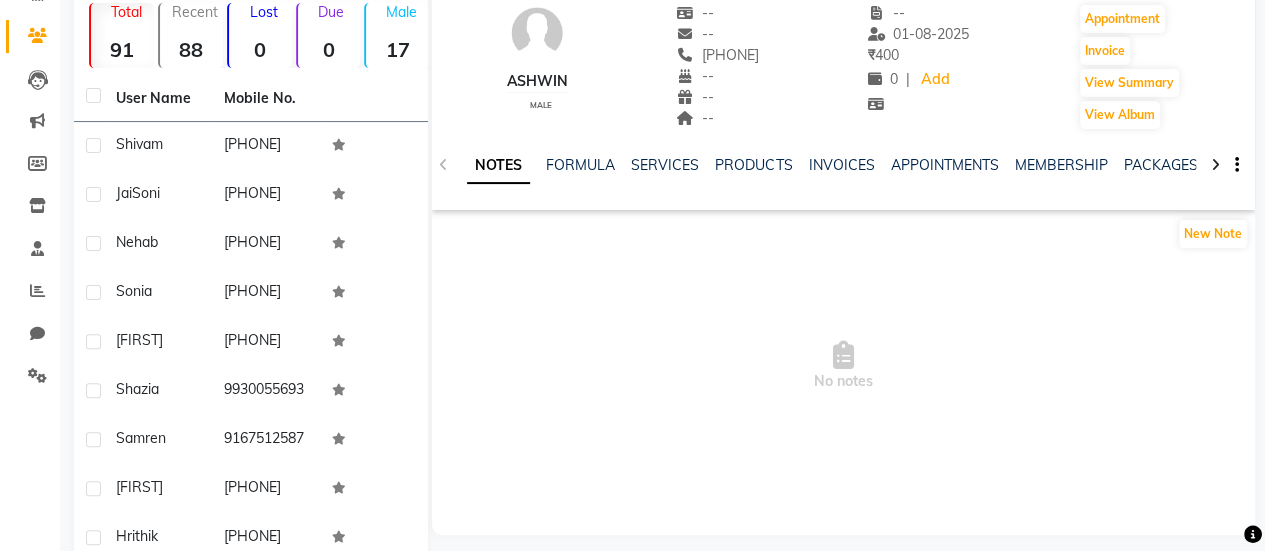 scroll, scrollTop: 150, scrollLeft: 0, axis: vertical 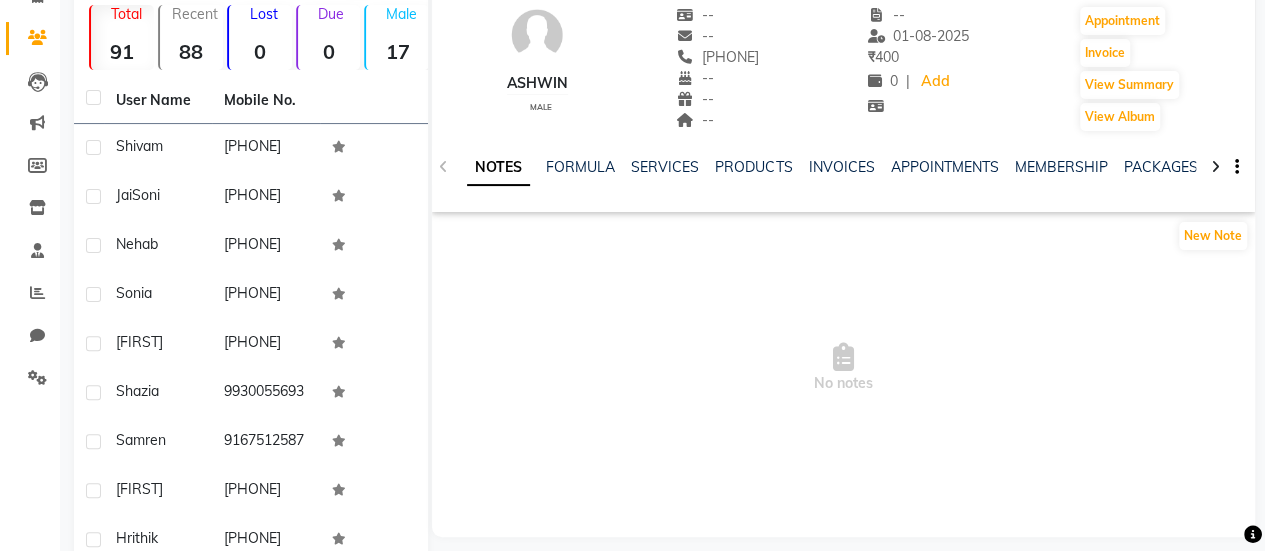 click 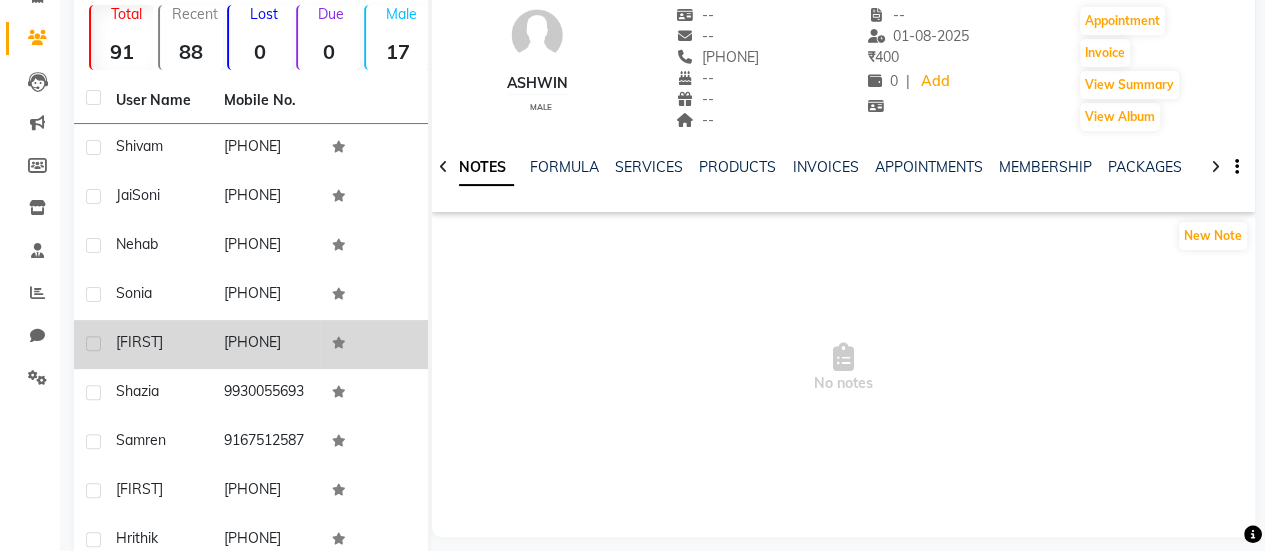 scroll, scrollTop: 0, scrollLeft: 0, axis: both 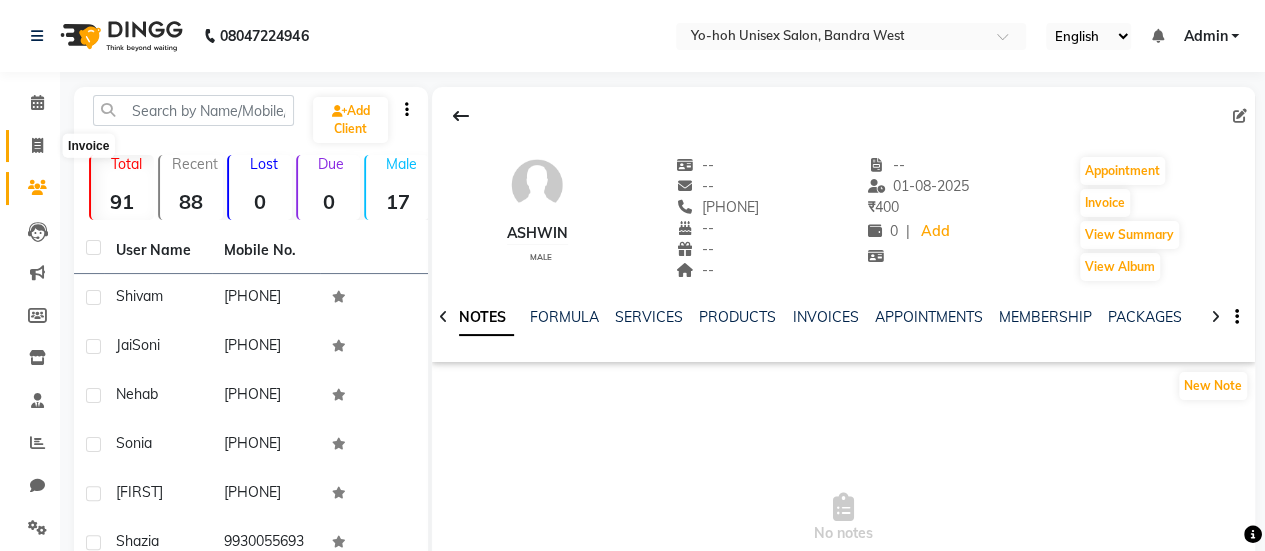 click 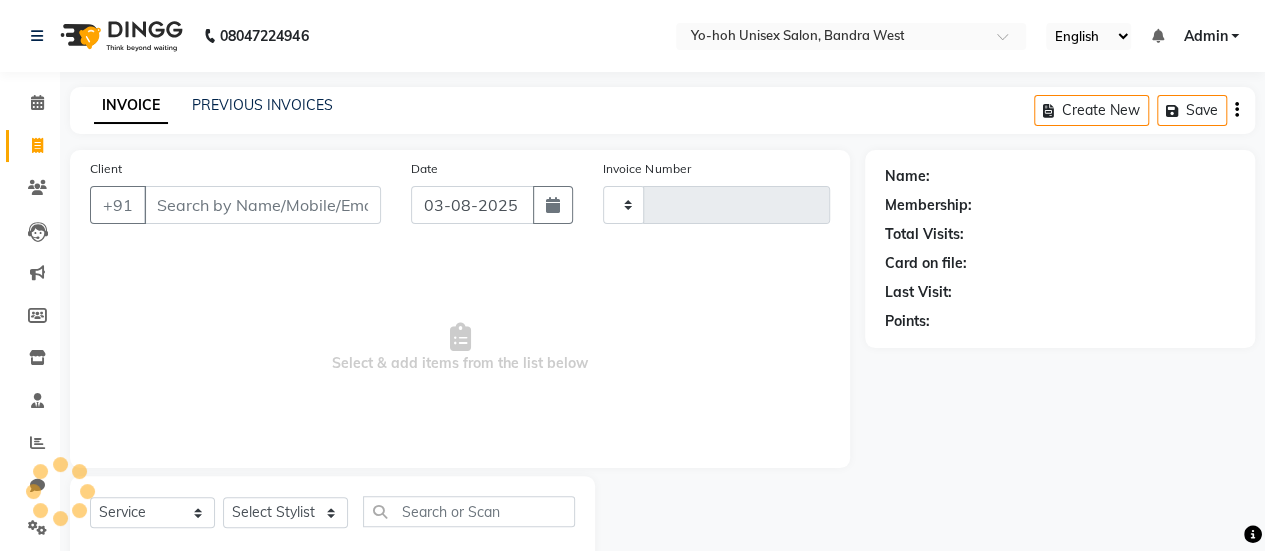 type on "0172" 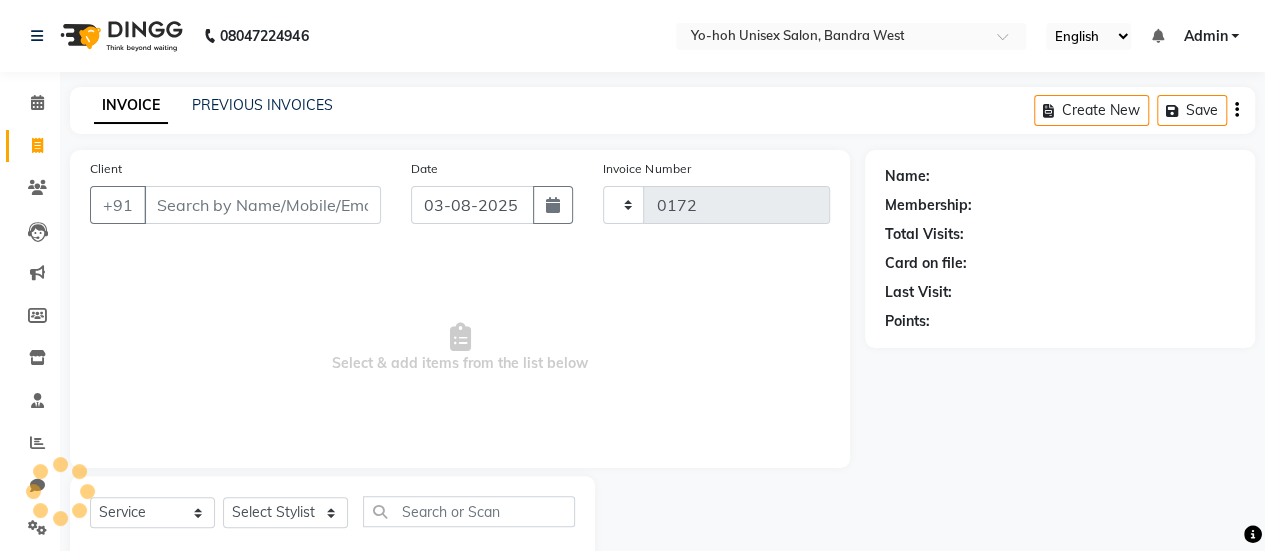 scroll, scrollTop: 49, scrollLeft: 0, axis: vertical 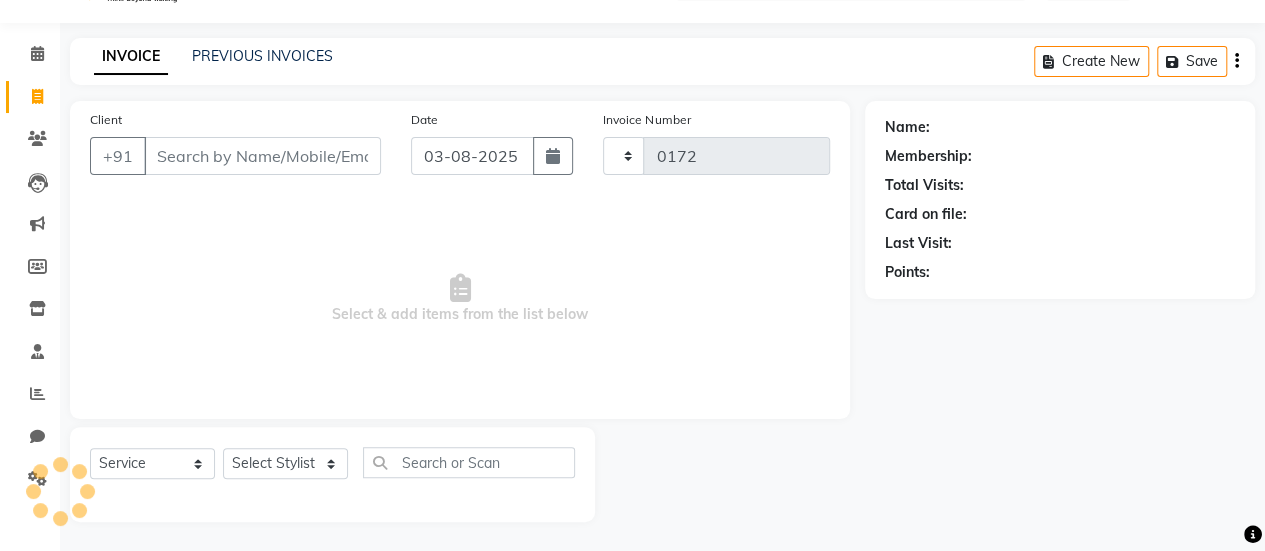 select on "8364" 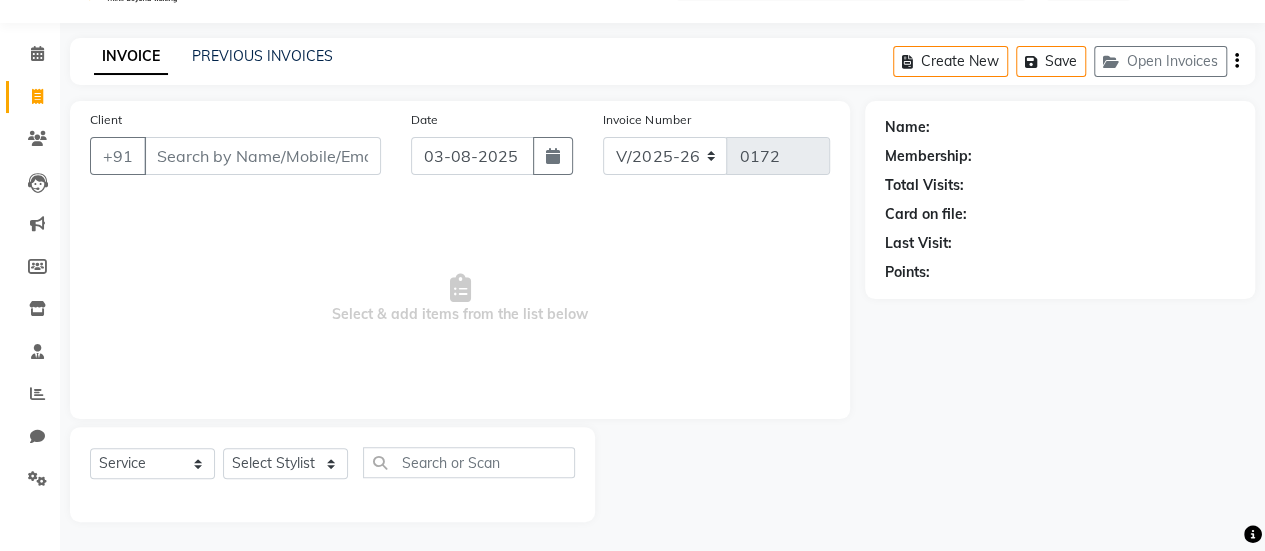 click on "INVOICE" 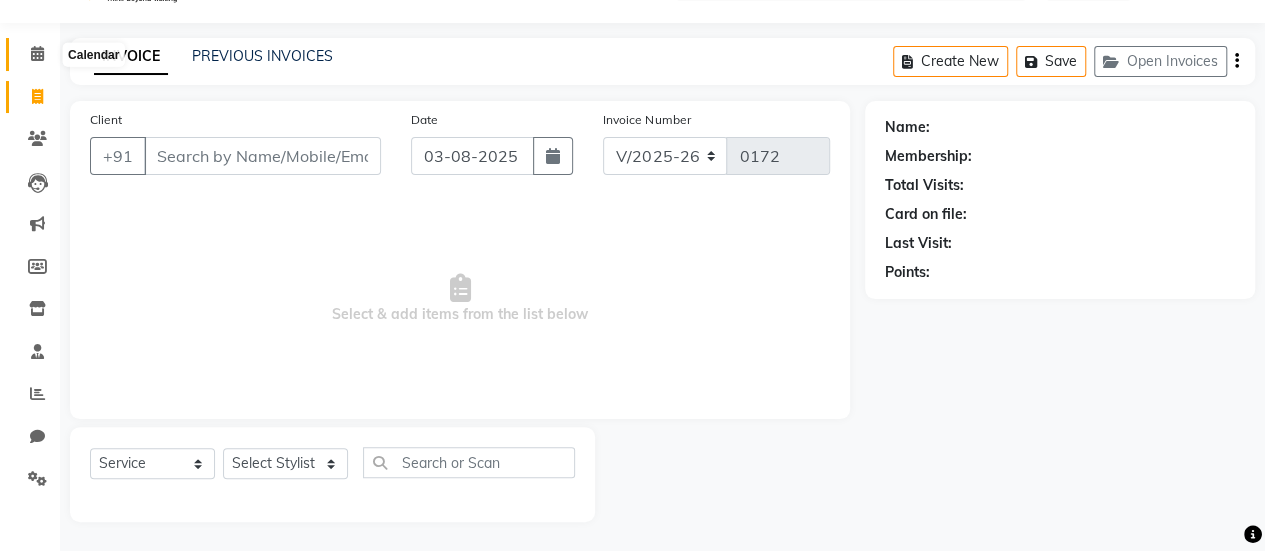 click 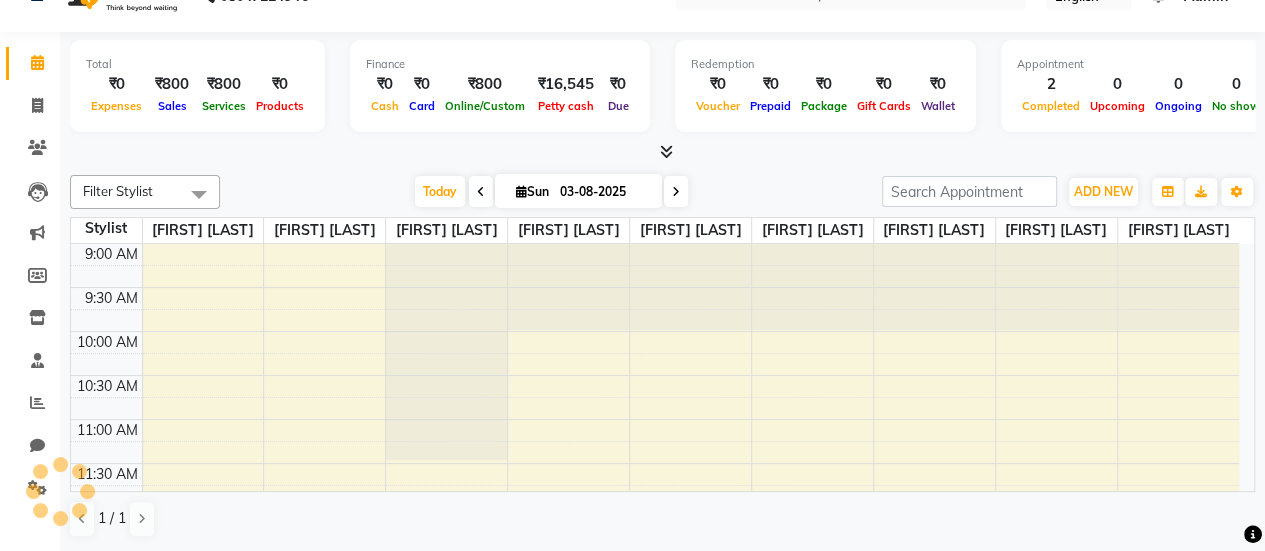scroll, scrollTop: 0, scrollLeft: 0, axis: both 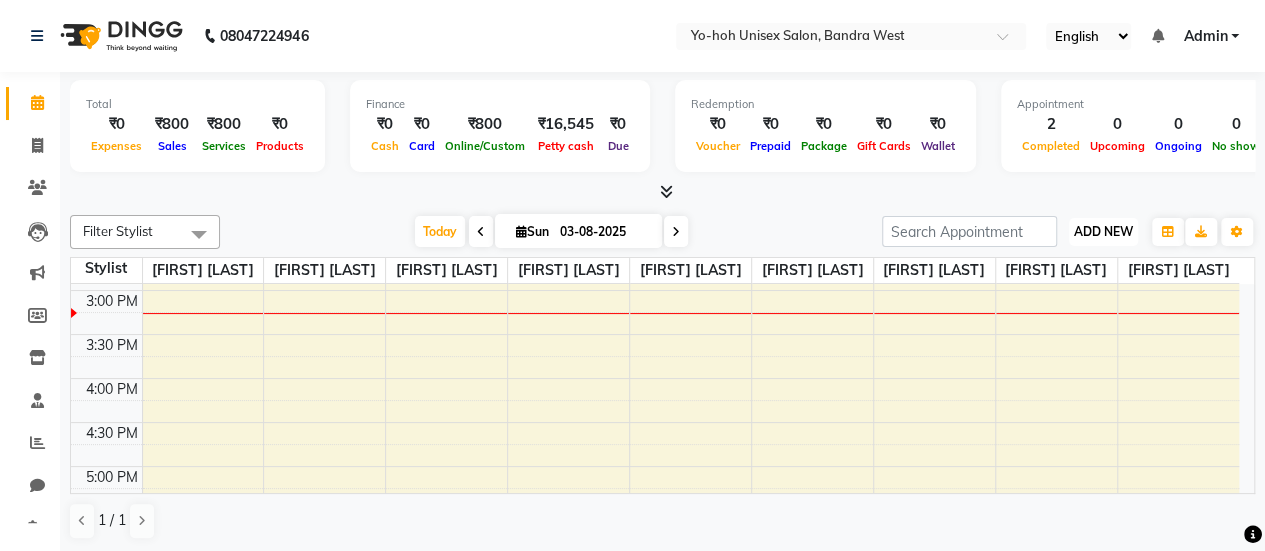 click on "ADD NEW" at bounding box center (1103, 231) 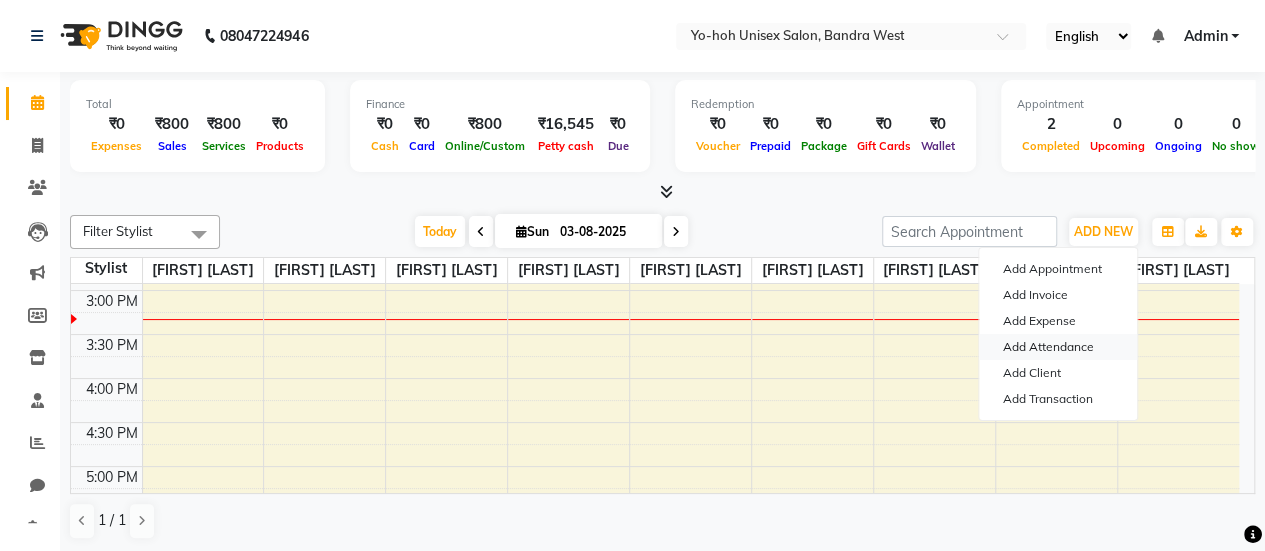 click on "Add Attendance" at bounding box center (1058, 347) 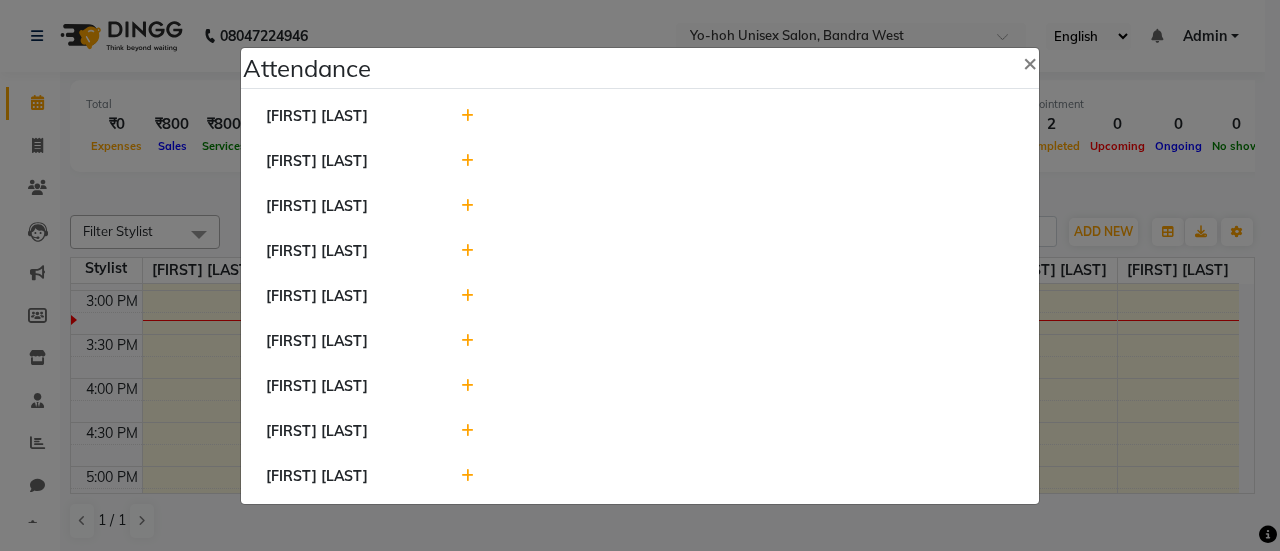 click 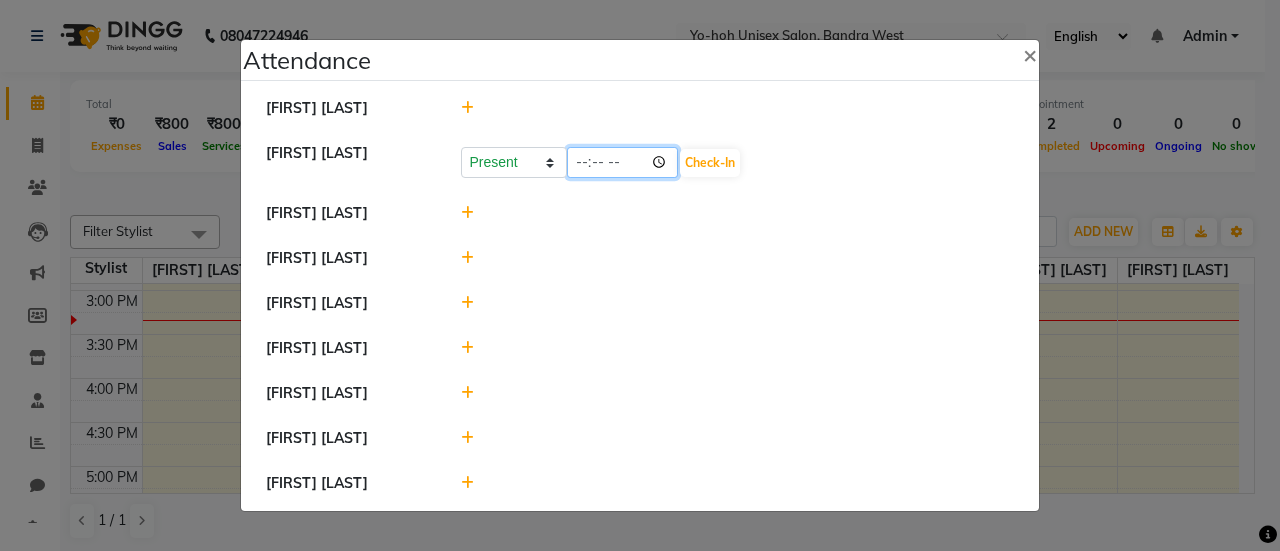 click on "[TIME]" 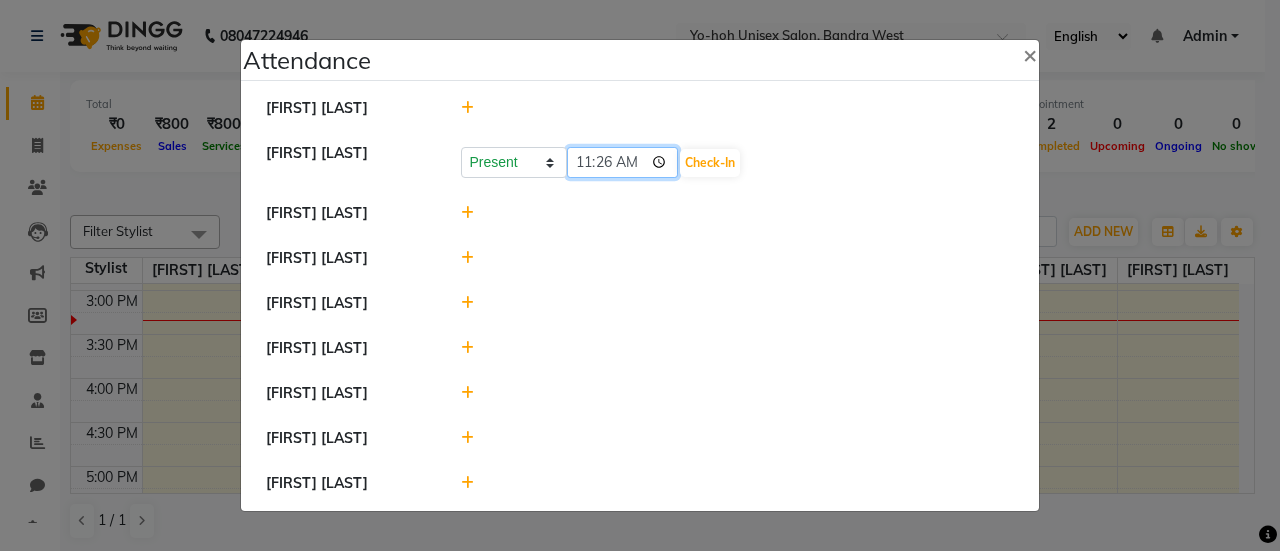 type on "11:00" 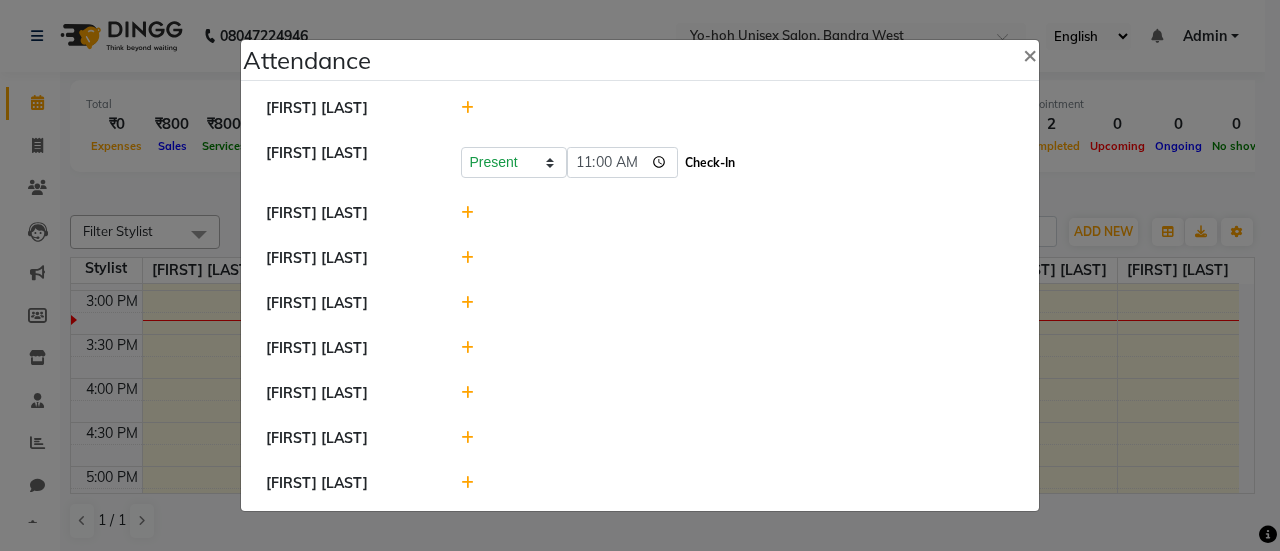 click on "Check-In" 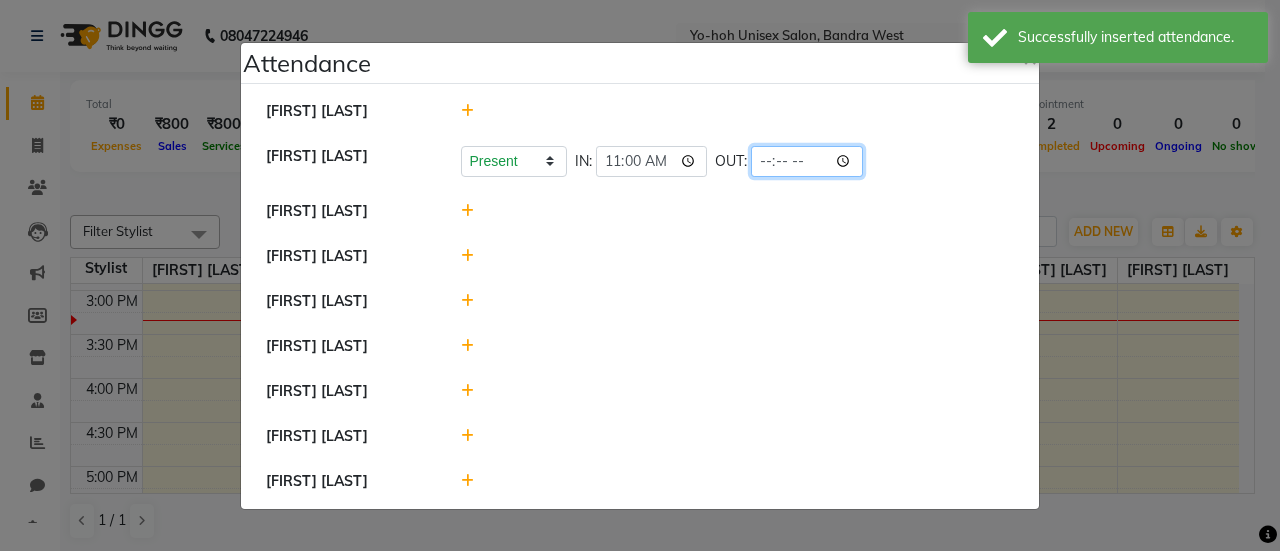click 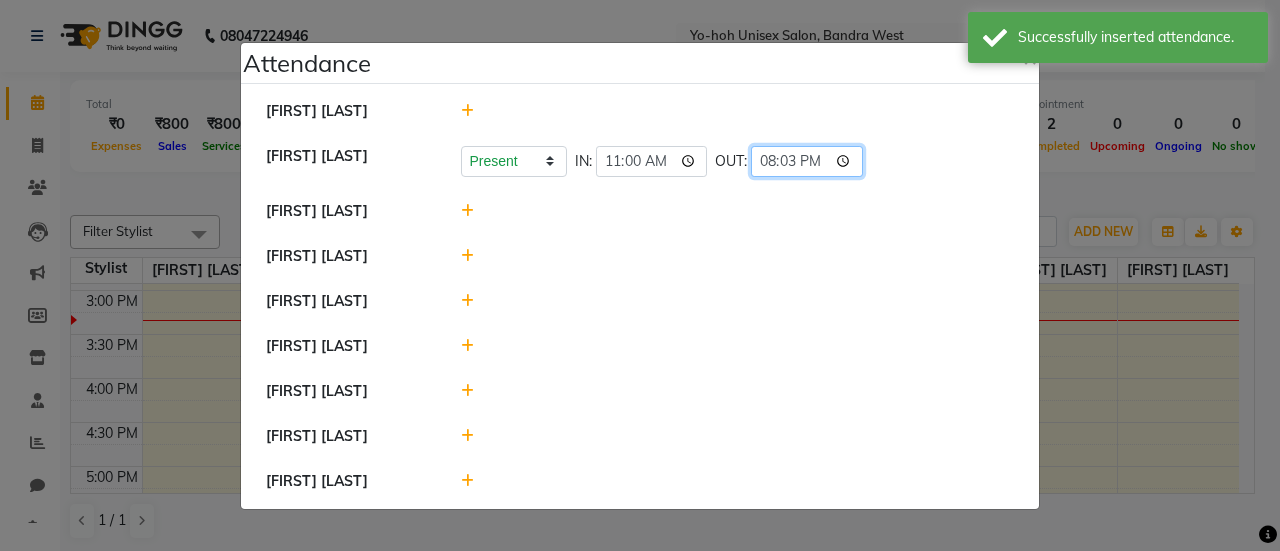 type on "20:30" 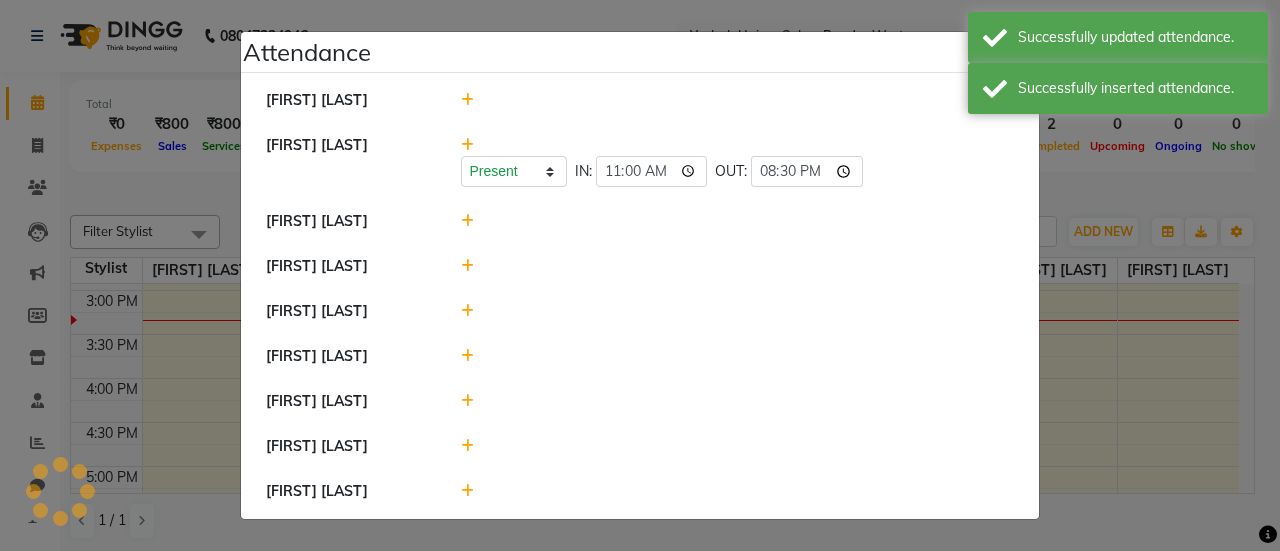 click 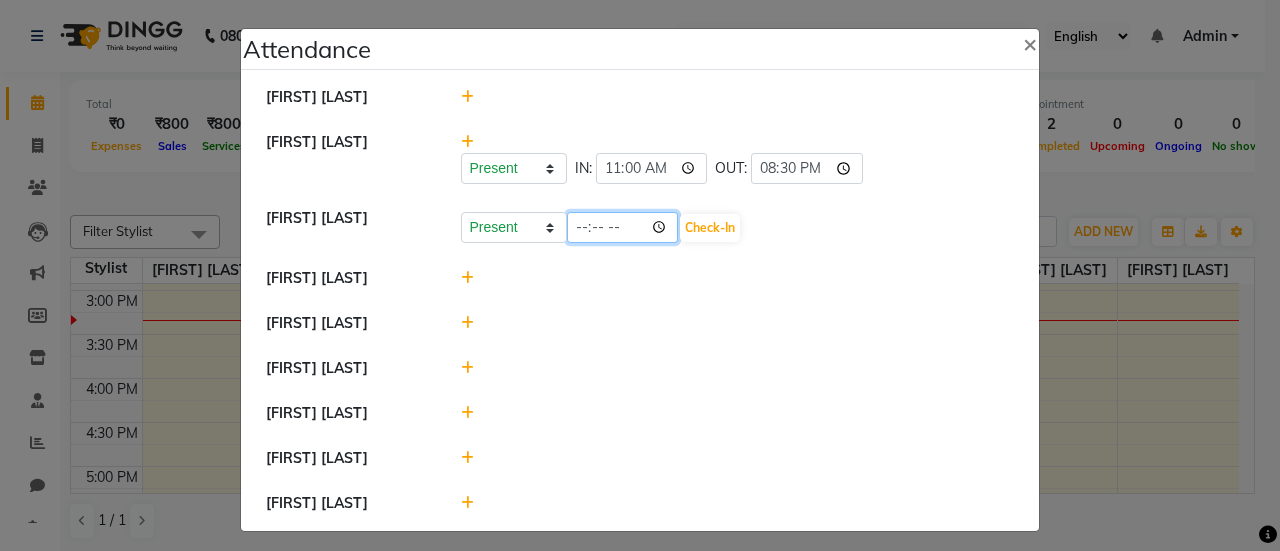 click on "[TIME]" 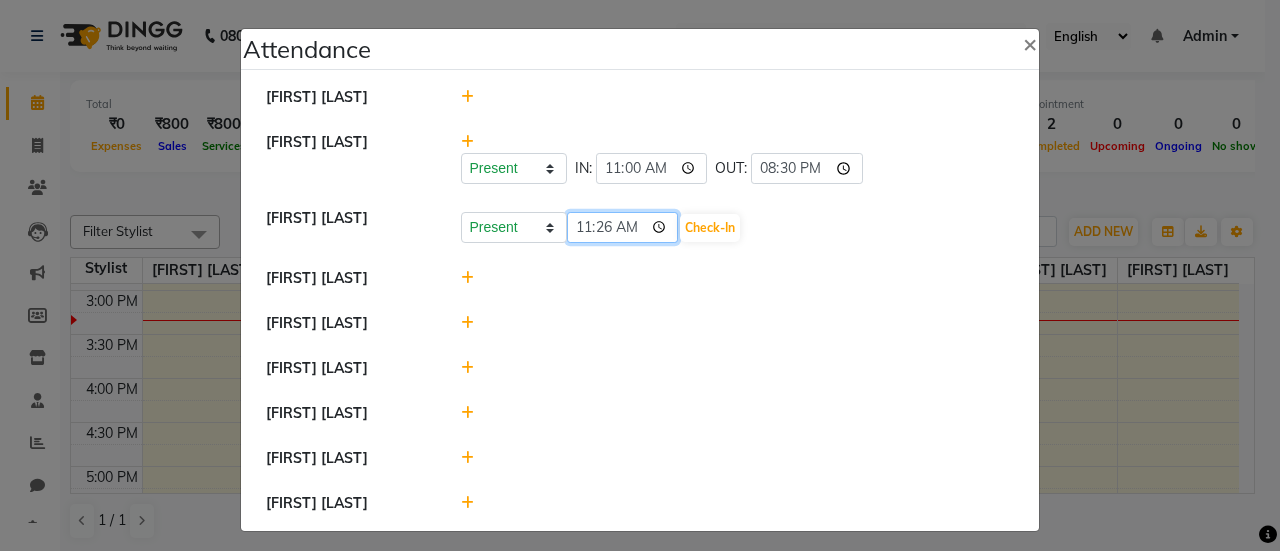 type on "11:00" 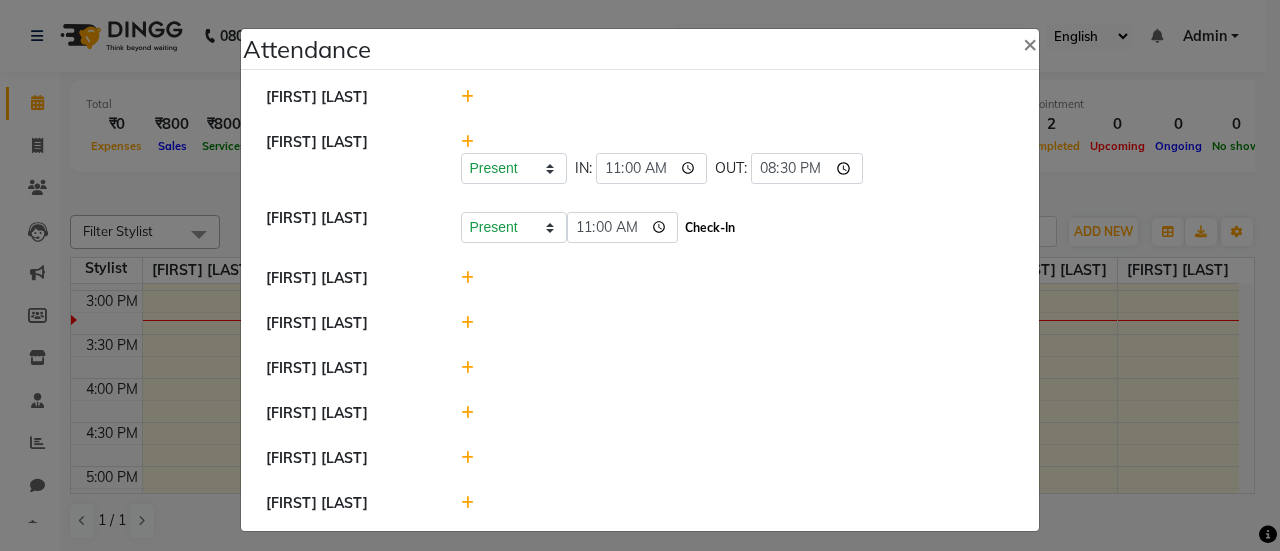 click on "Check-In" 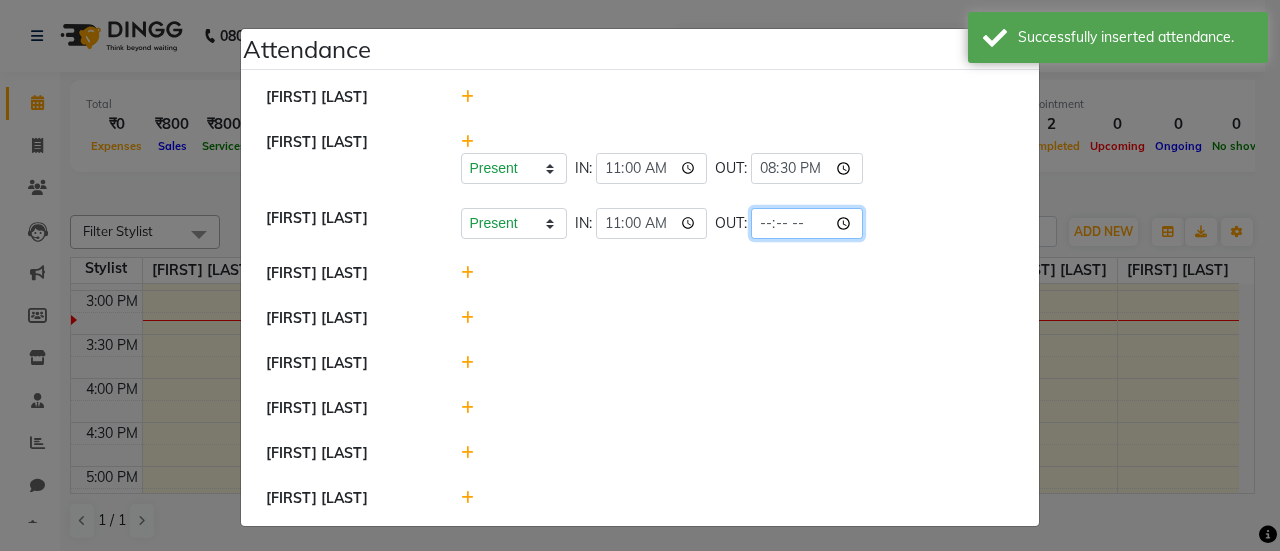 click 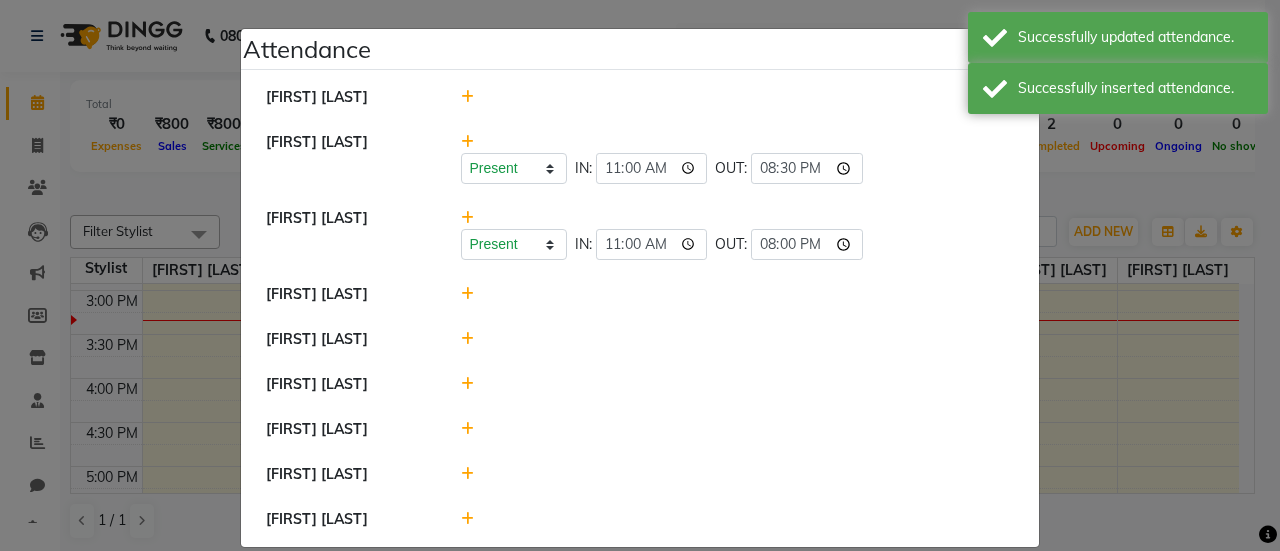 click 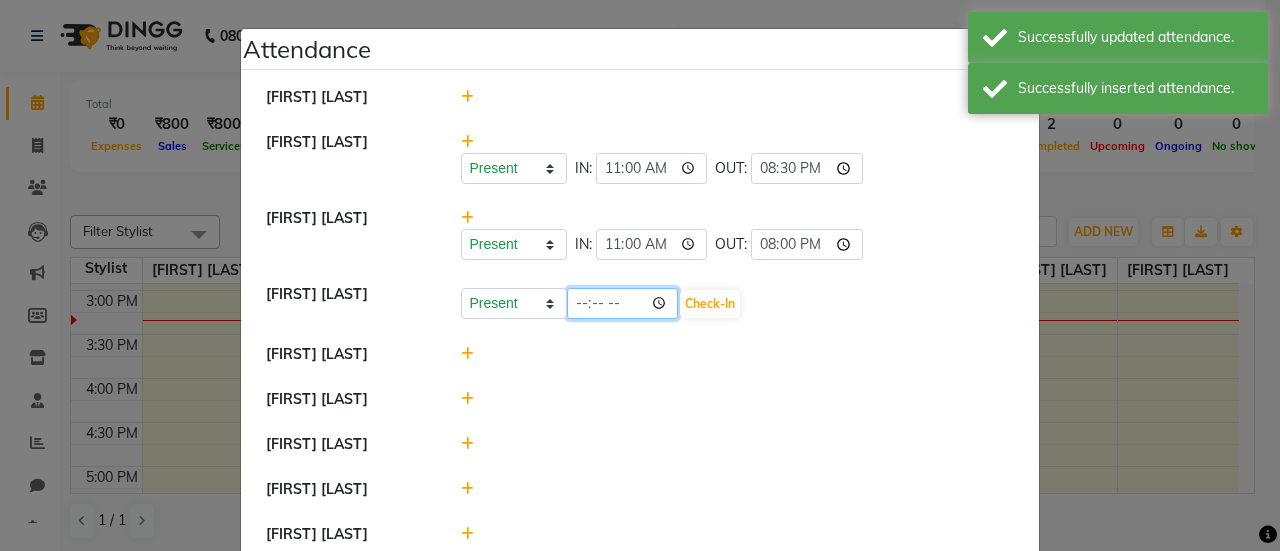 click on "[TIME]" 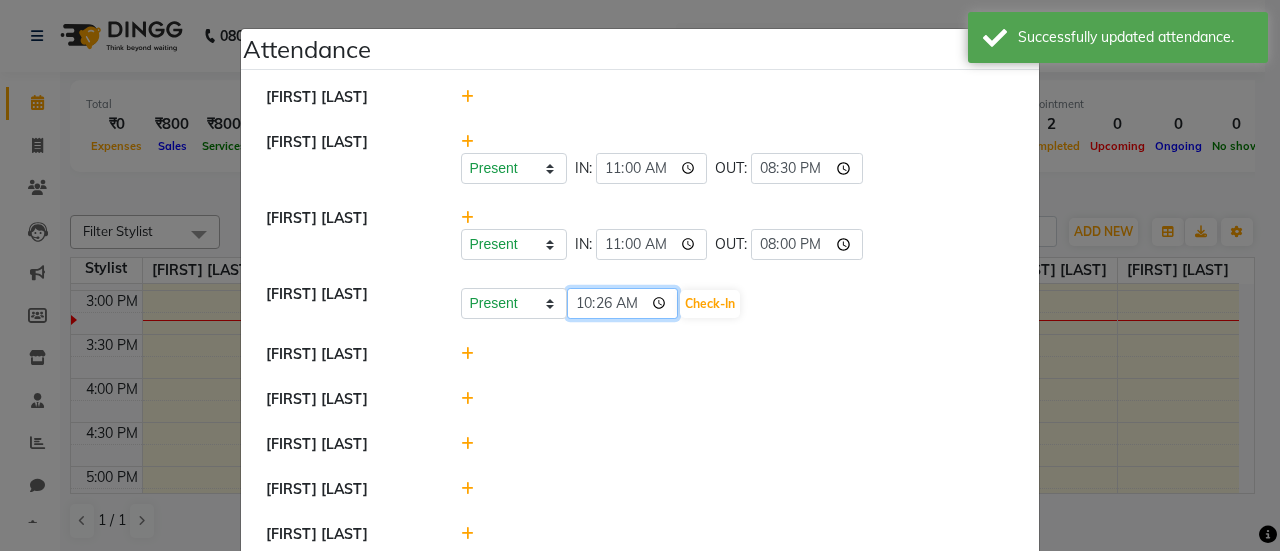 type on "10:00" 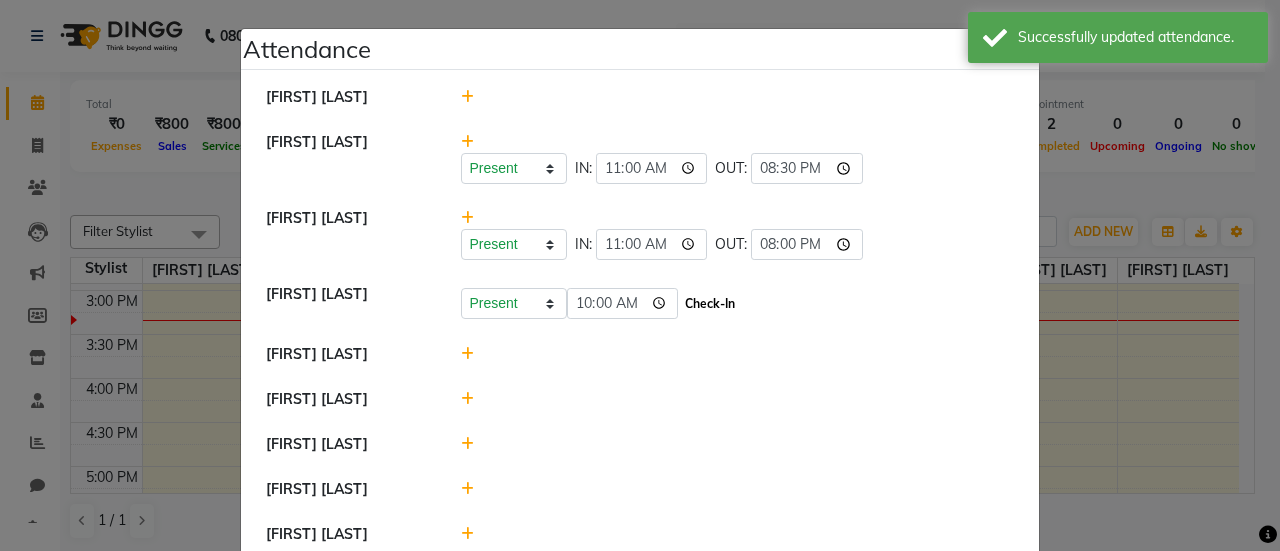 click on "Check-In" 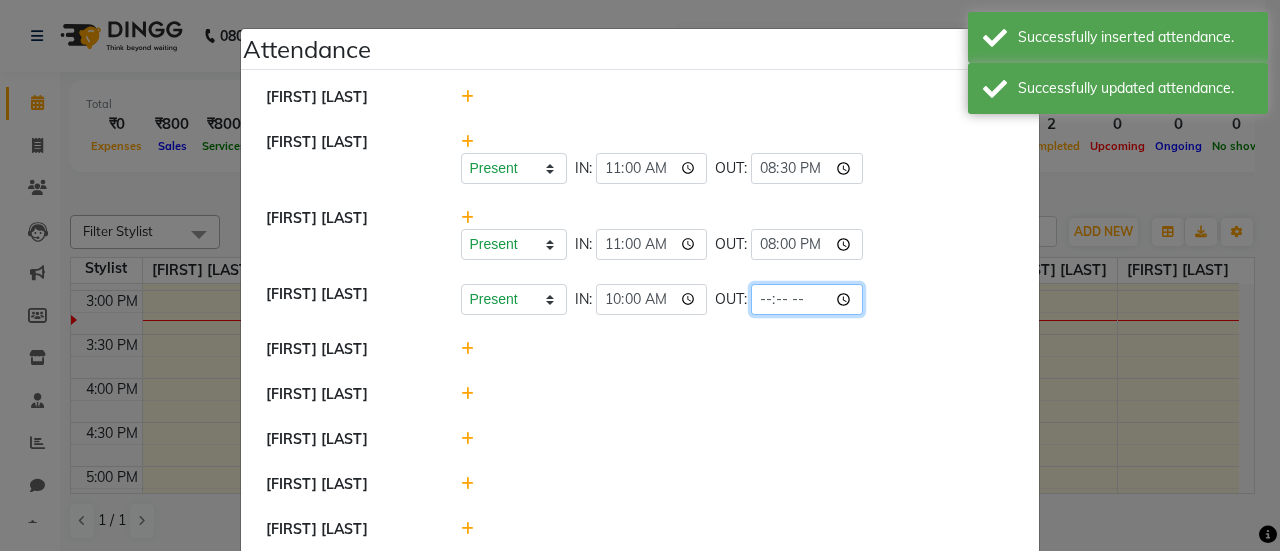click 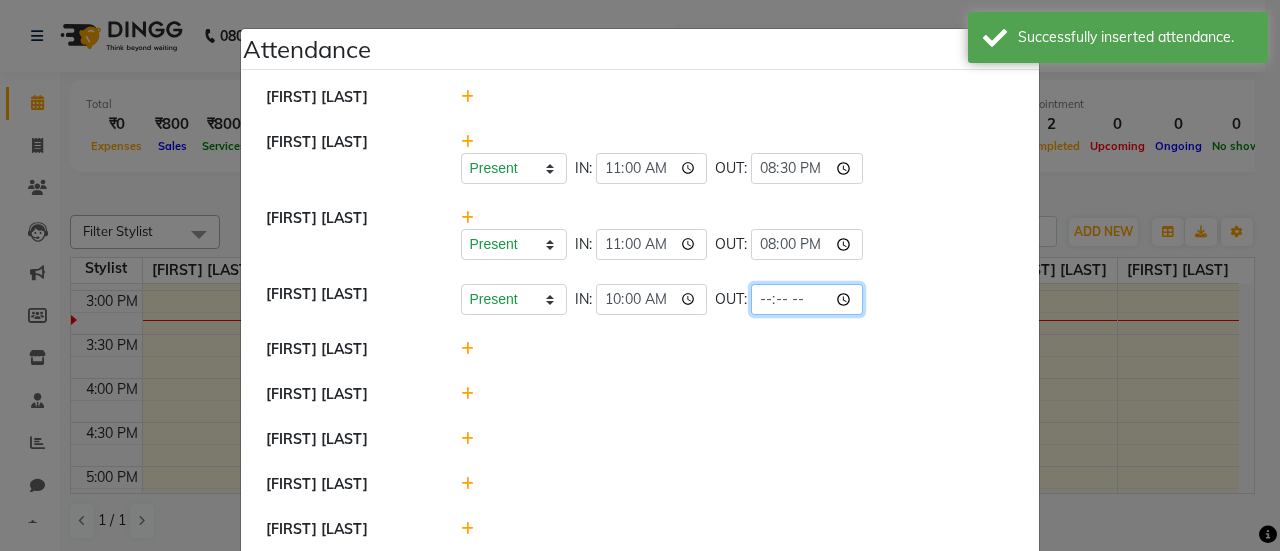 type on "19:00" 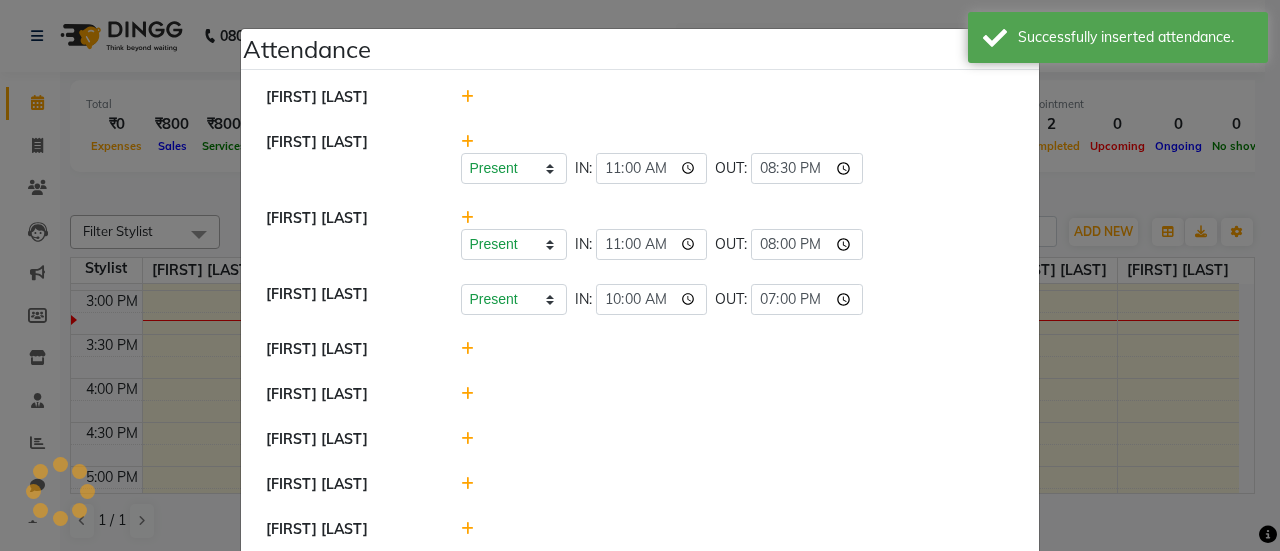 click 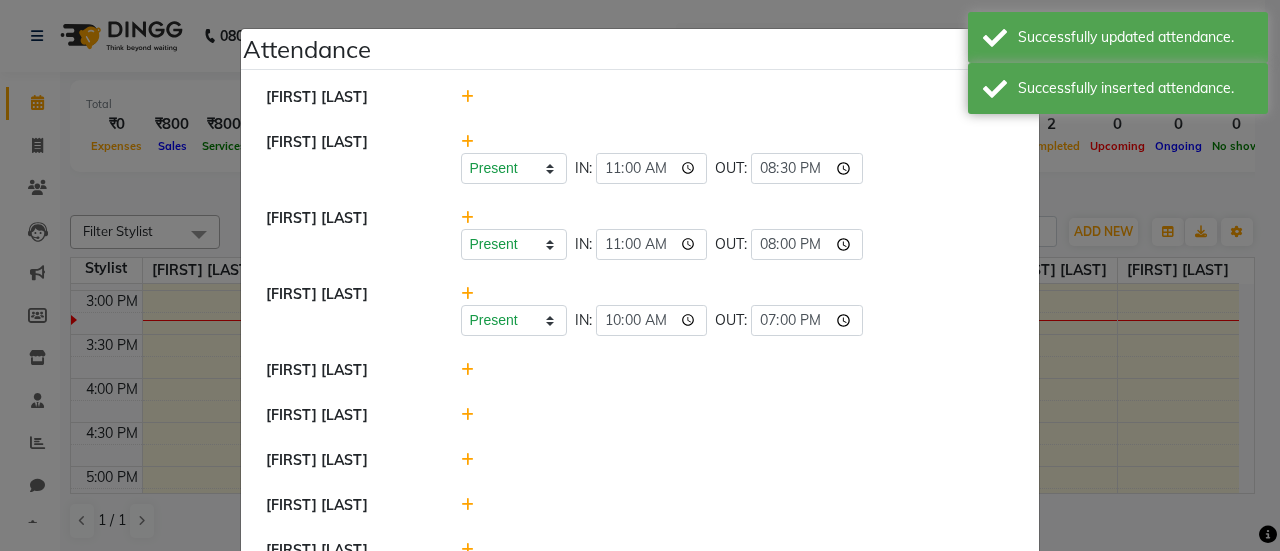 click 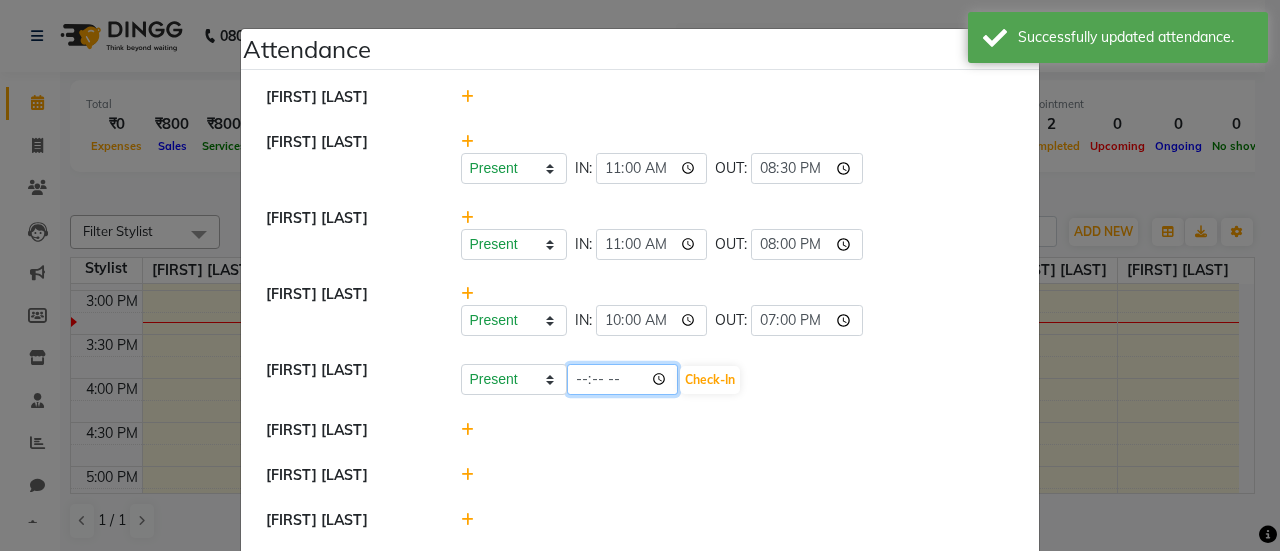 click on "[TIME]" 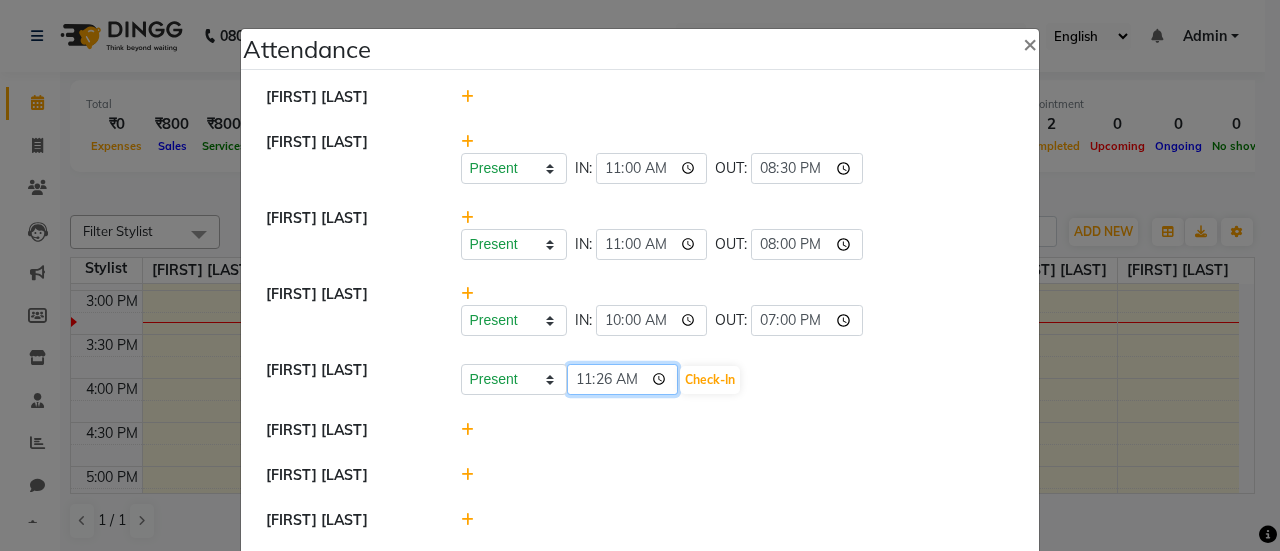 type on "11:00" 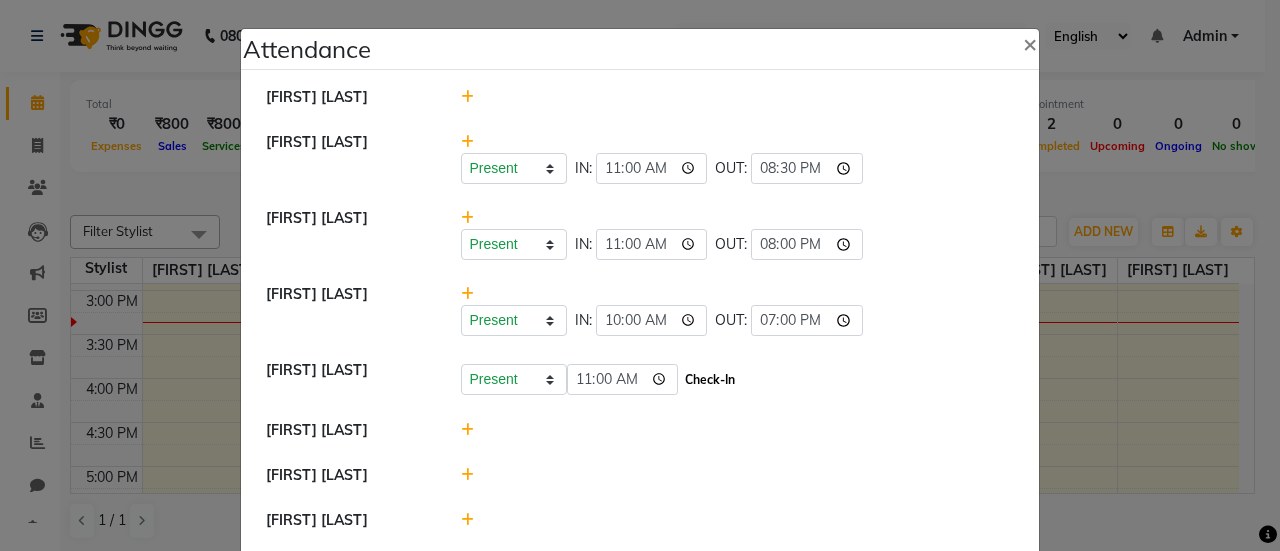 click on "Check-In" 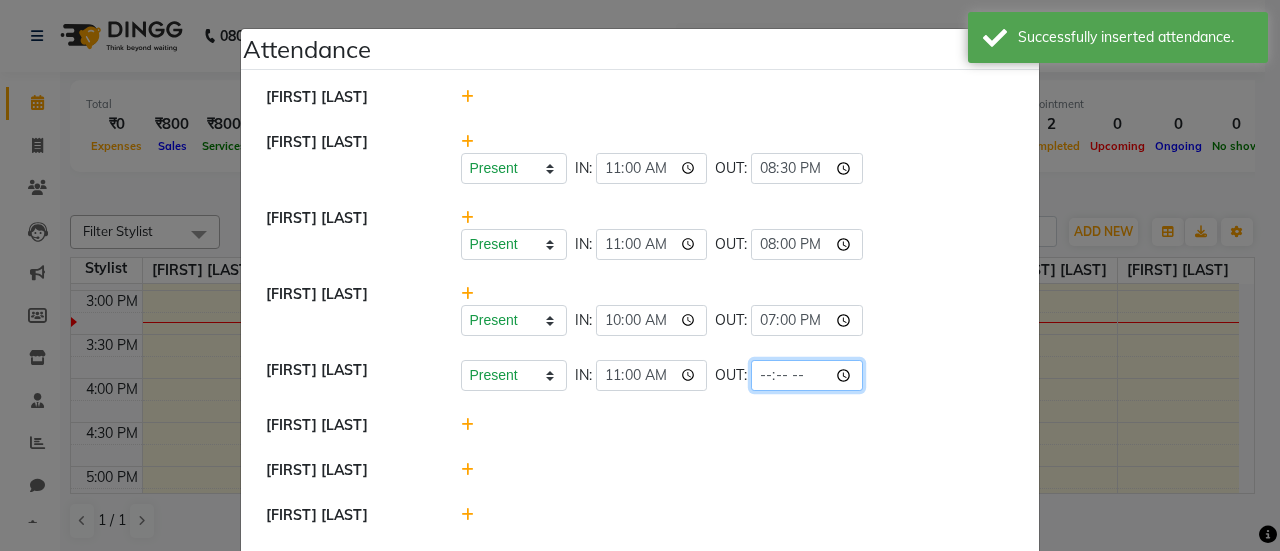 click 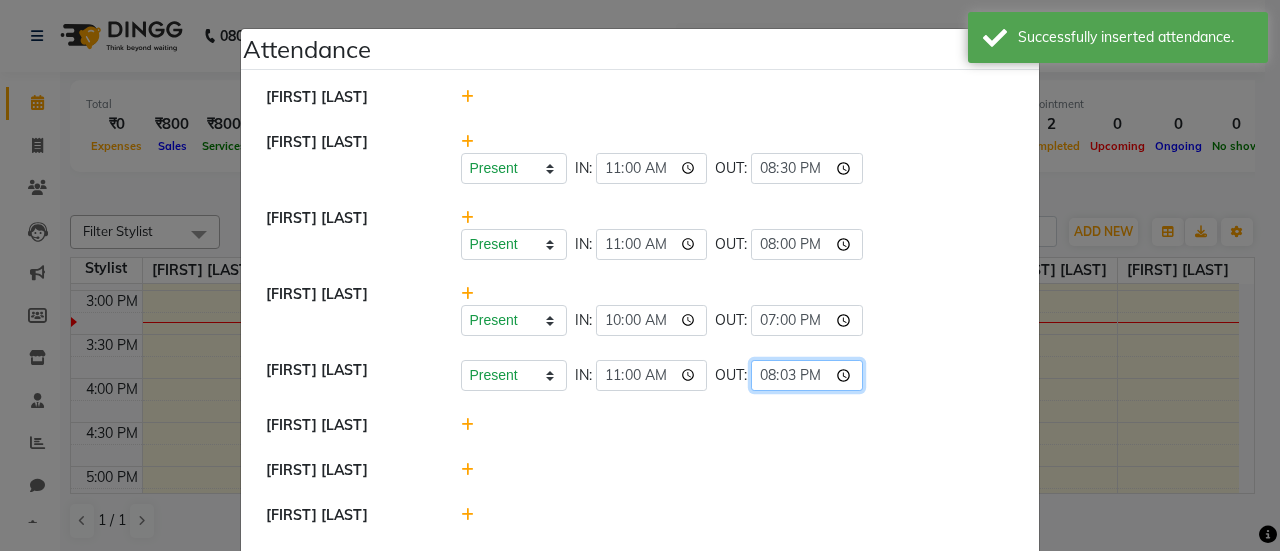 type on "20:30" 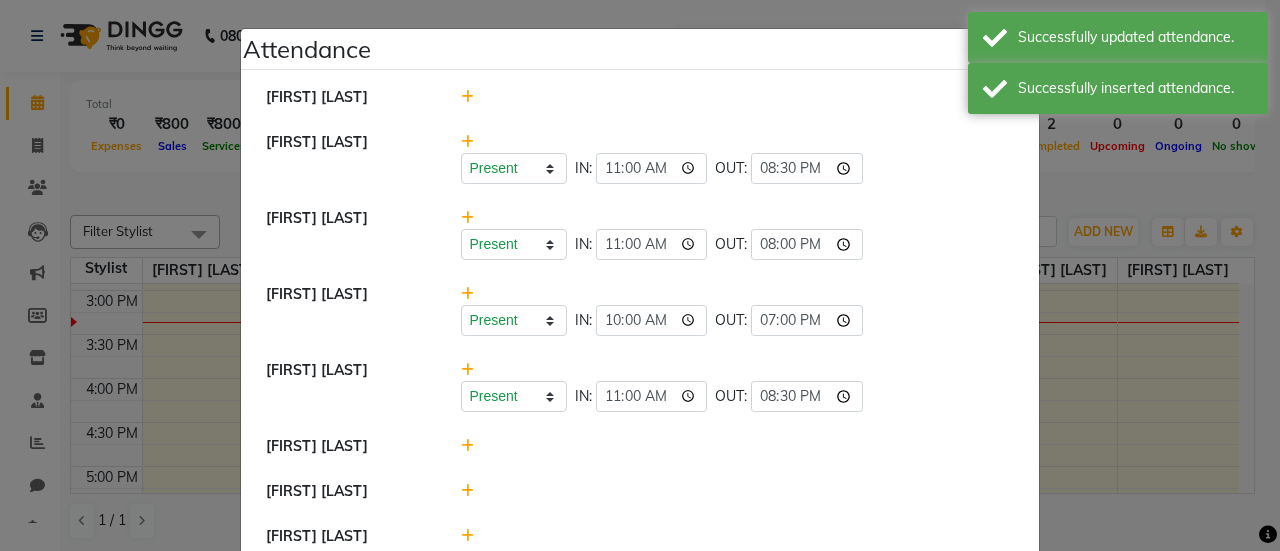 click 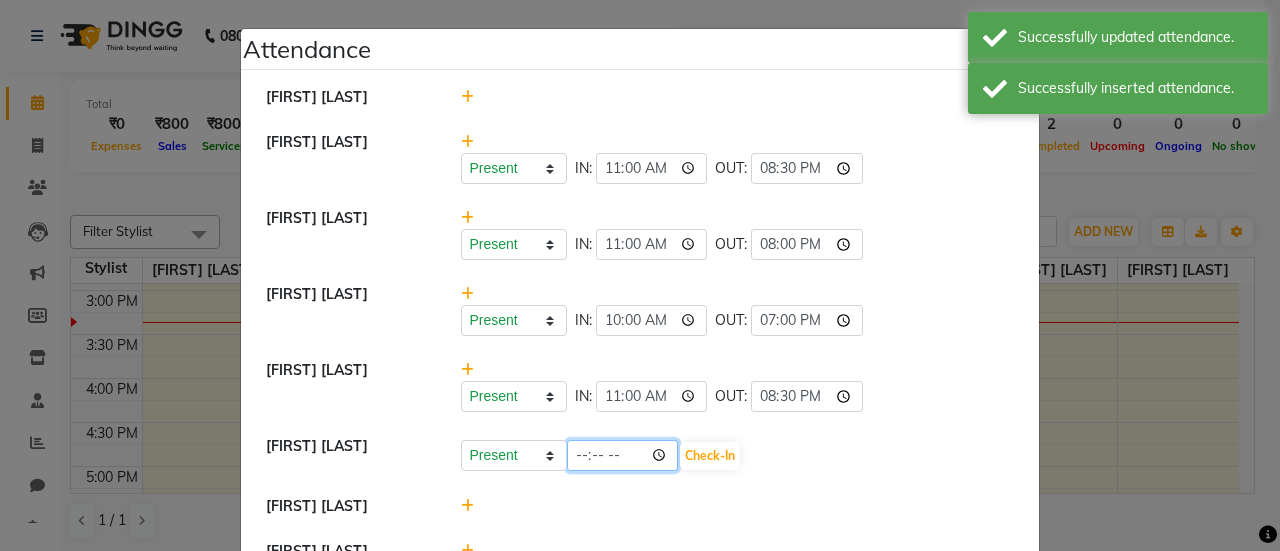 click on "[TIME]" 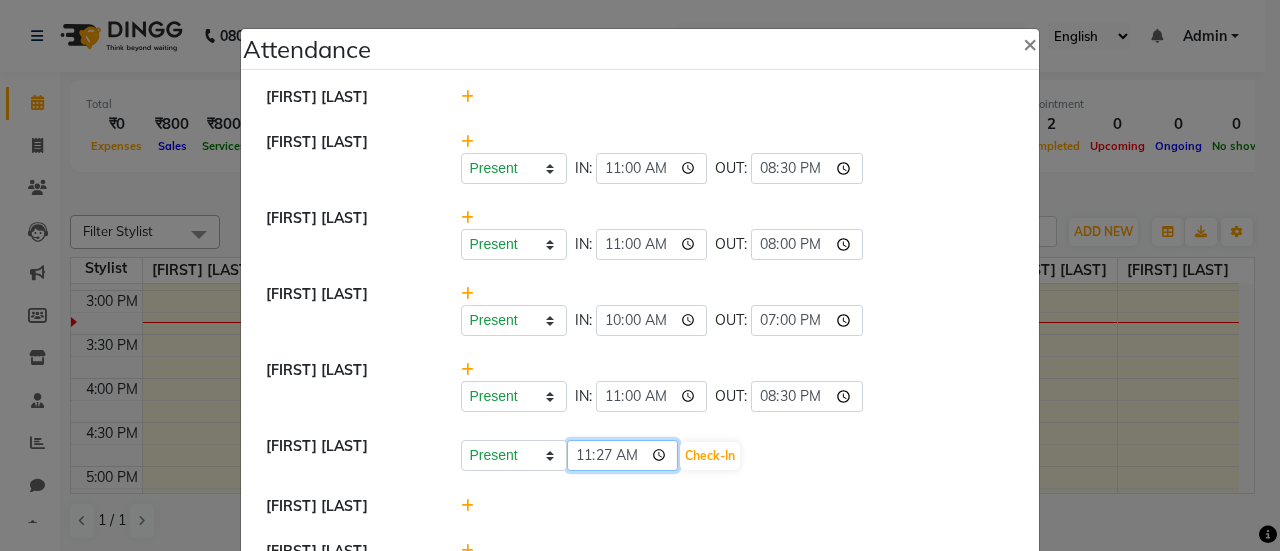 type on "11:00" 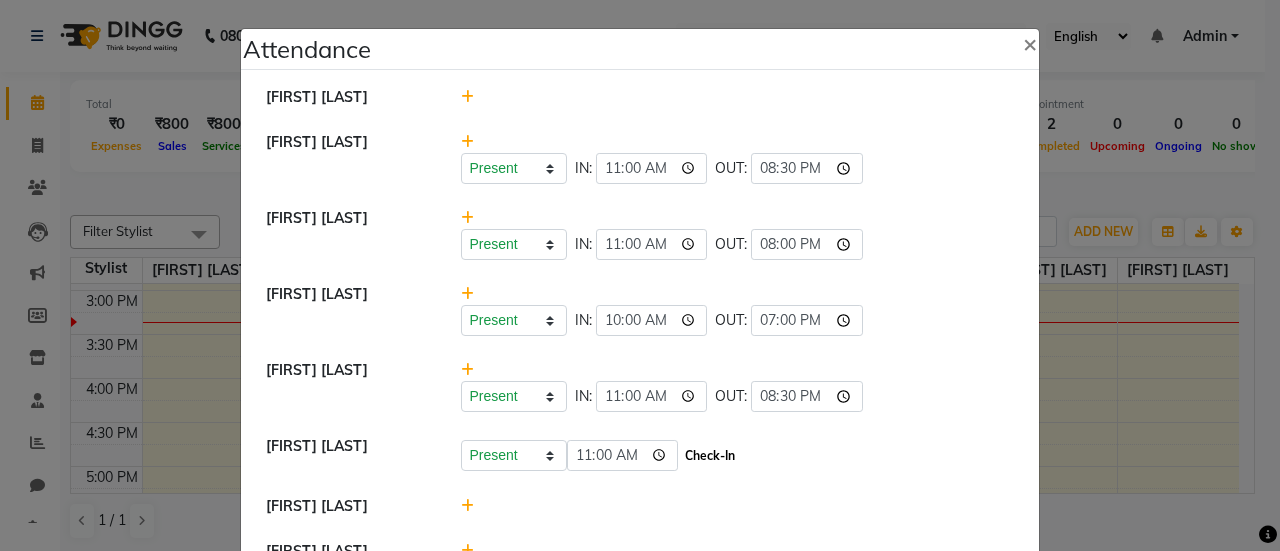click on "Check-In" 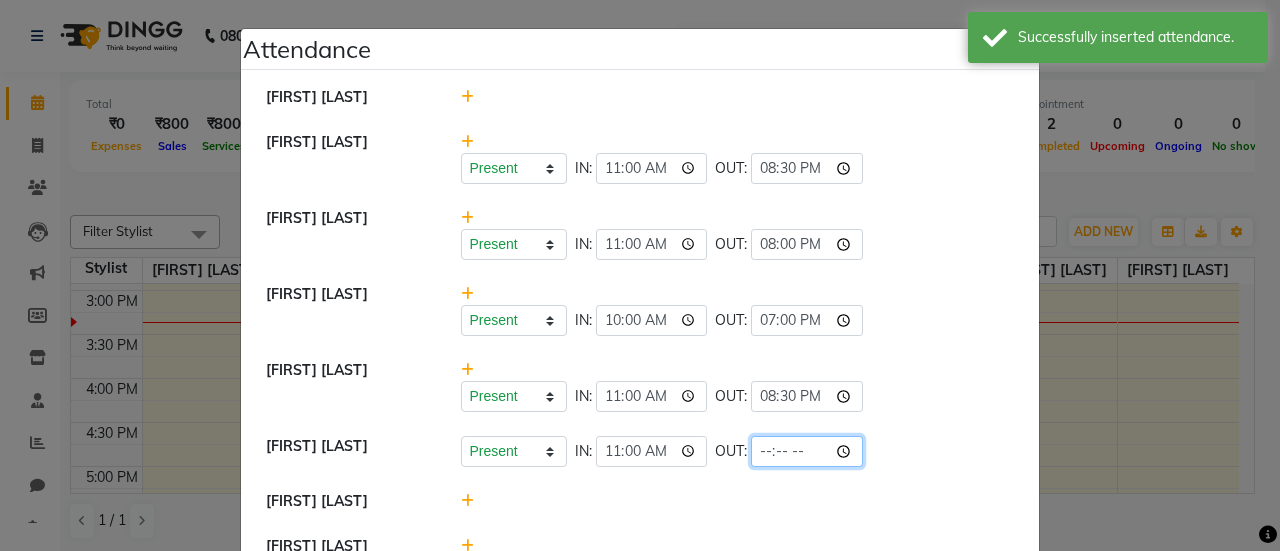 click 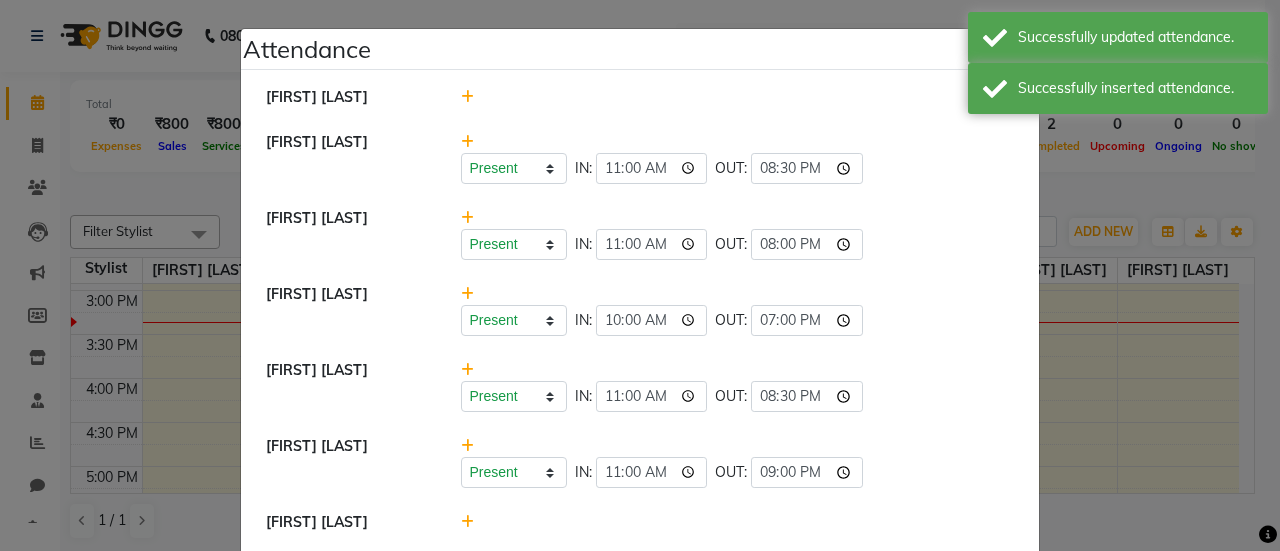 click on "Attendance ×  [FIRST] [LAST]   [FIRST] [LAST]   Present   Absent   Late   Half Day   Weekly Off  IN:  11:00 OUT:  20:30  [FIRST]  [LAST]   Present   Absent   Late   Half Day   Weekly Off  IN:  11:00 OUT:  20:00  [FIRST] [LAST]   Present   Absent   Late   Half Day   Weekly Off  IN:  10:00 OUT:  19:00  [FIRST] [LAST]   Present   Absent   Late   Half Day   Weekly Off  IN:  11:00 OUT:  20:30  [FIRST] [LAST]   [FIRST] [LAST]   [FIRST] [LAST]" 